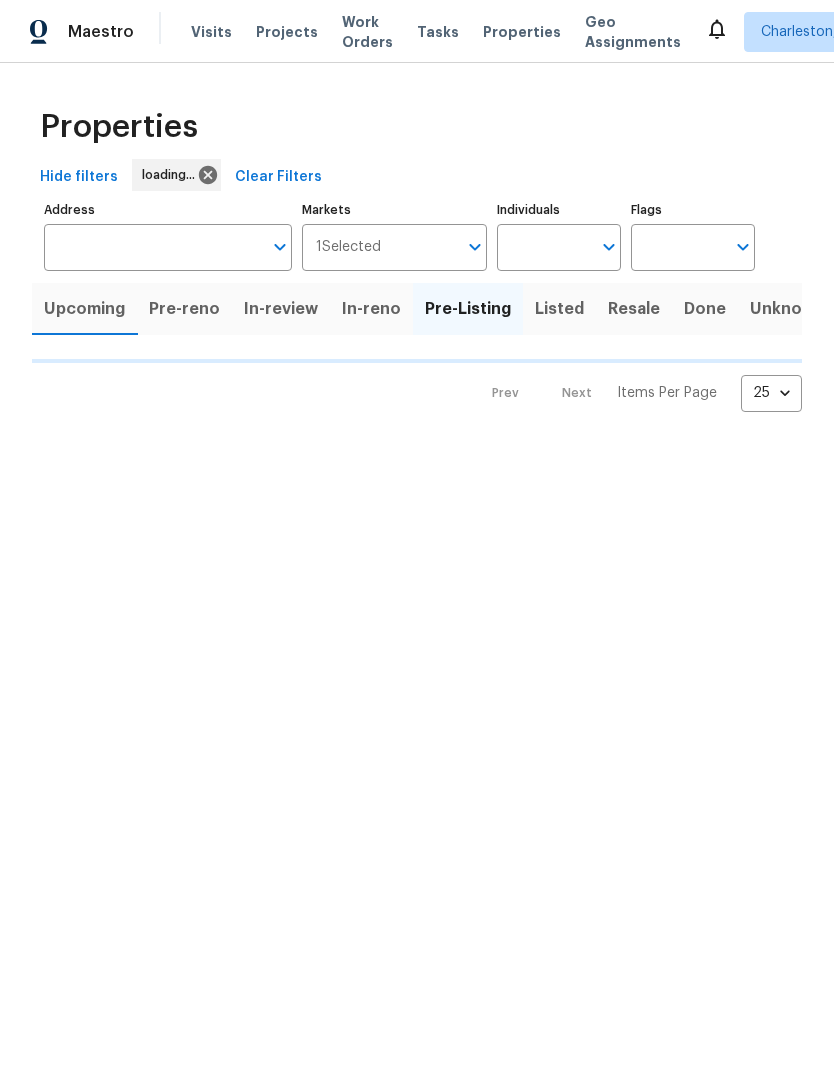 scroll, scrollTop: 0, scrollLeft: 0, axis: both 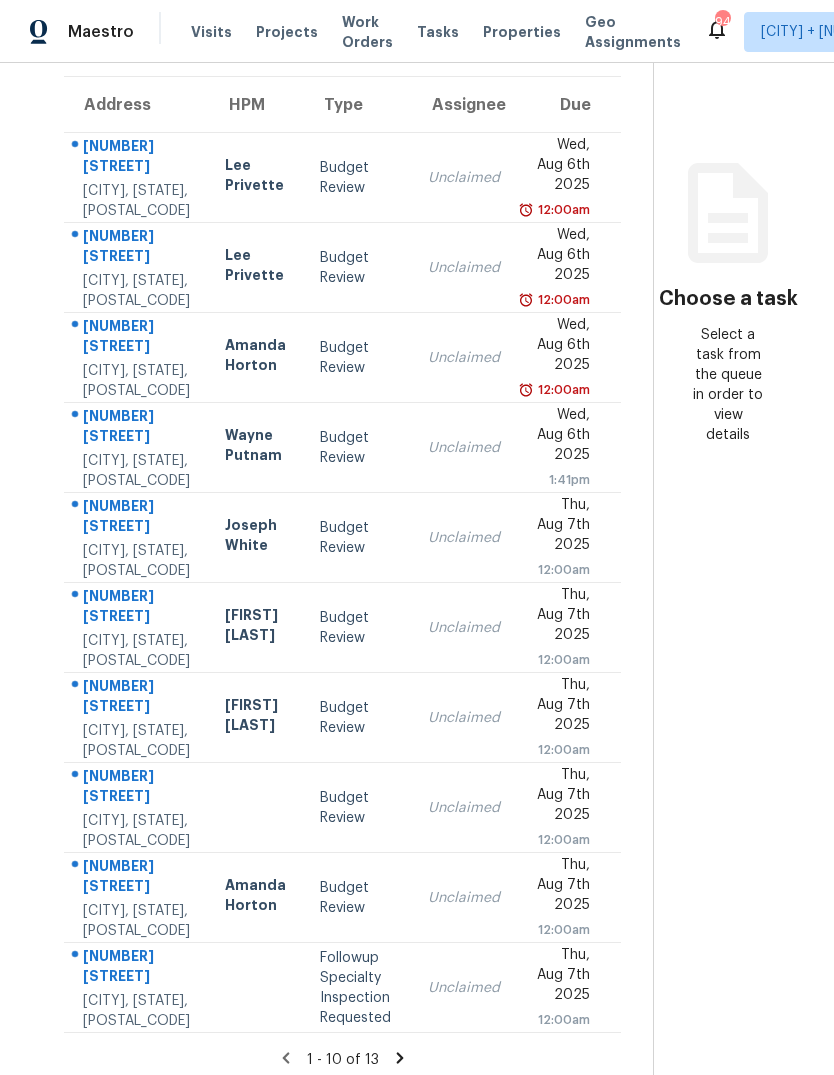 click 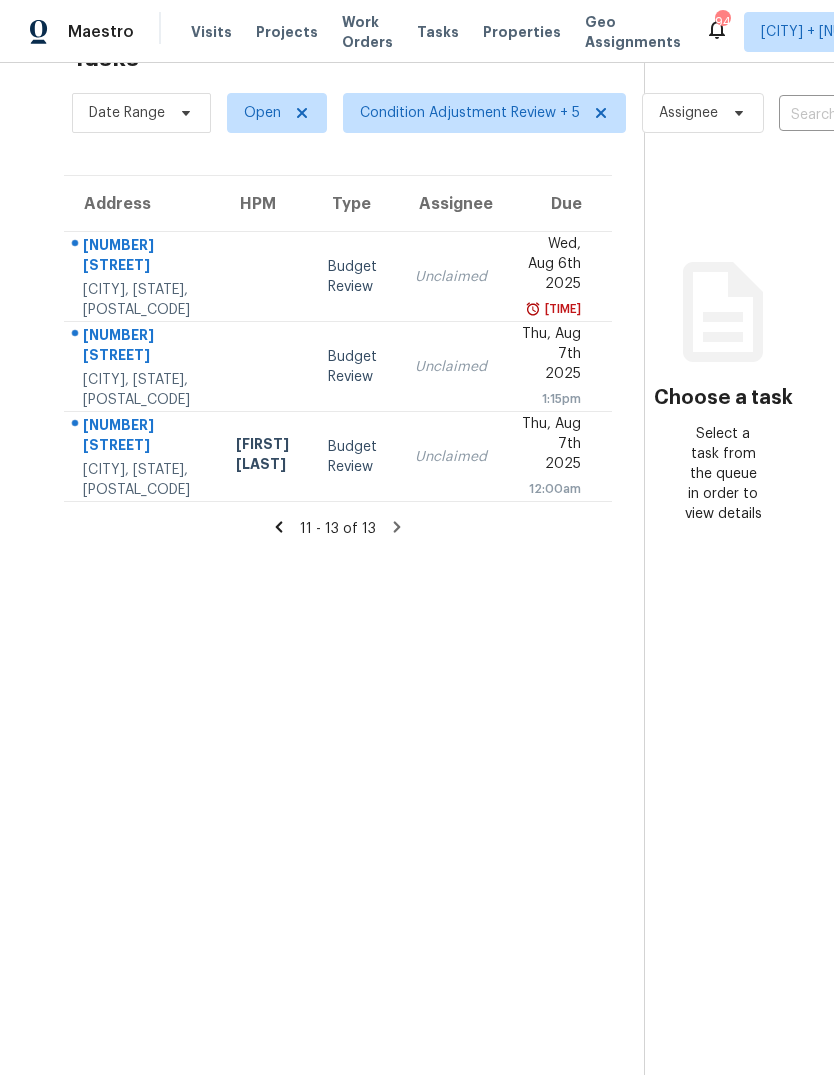 click on "Unclaimed" at bounding box center [451, 457] 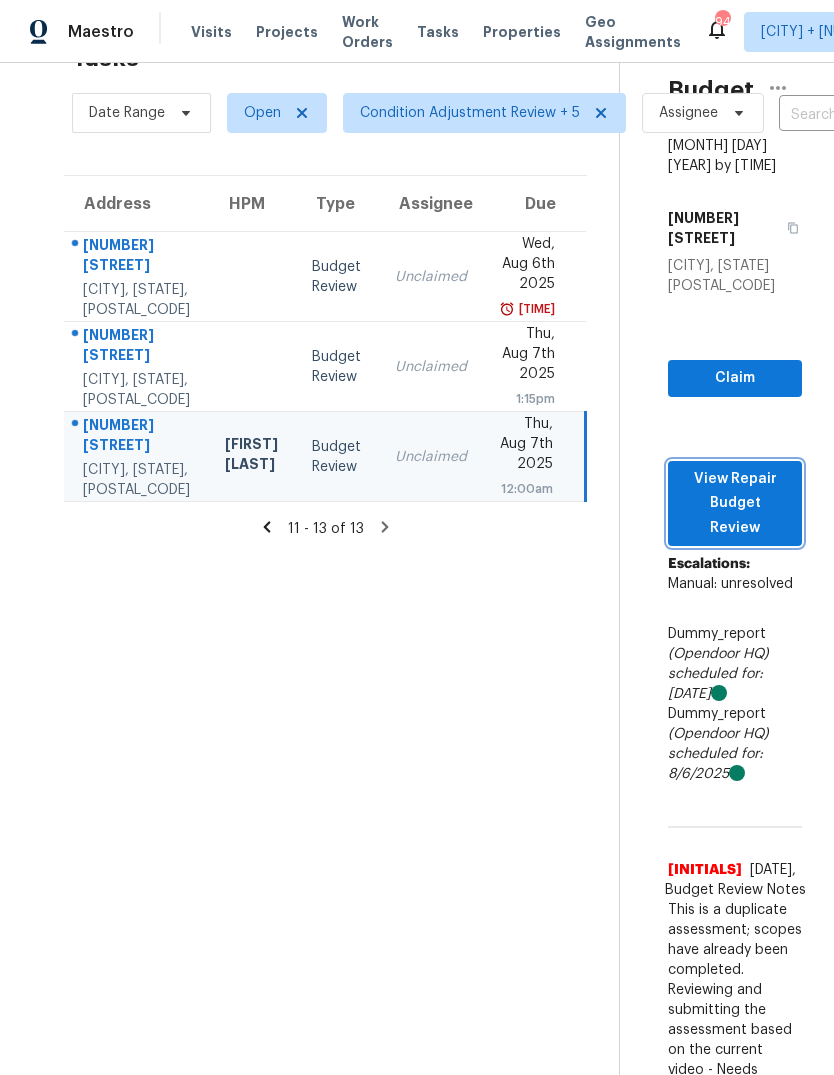 click on "View Repair Budget Review" at bounding box center (735, 504) 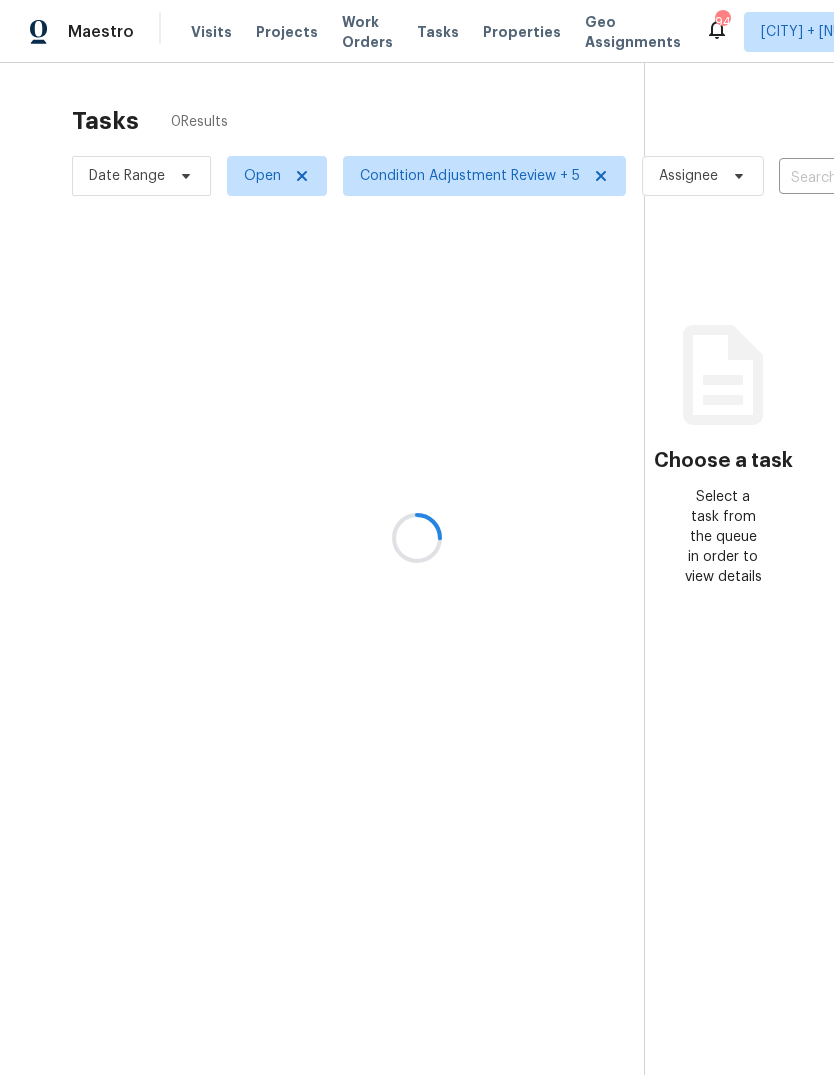 scroll, scrollTop: 0, scrollLeft: 0, axis: both 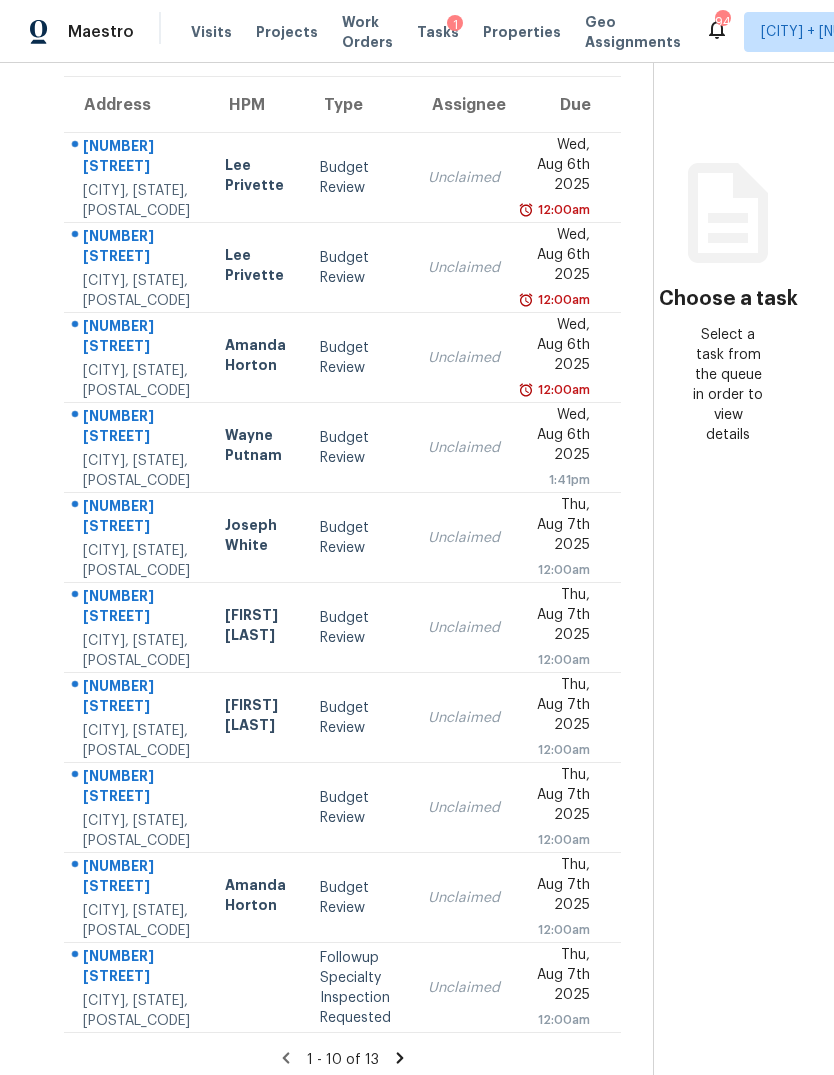 click 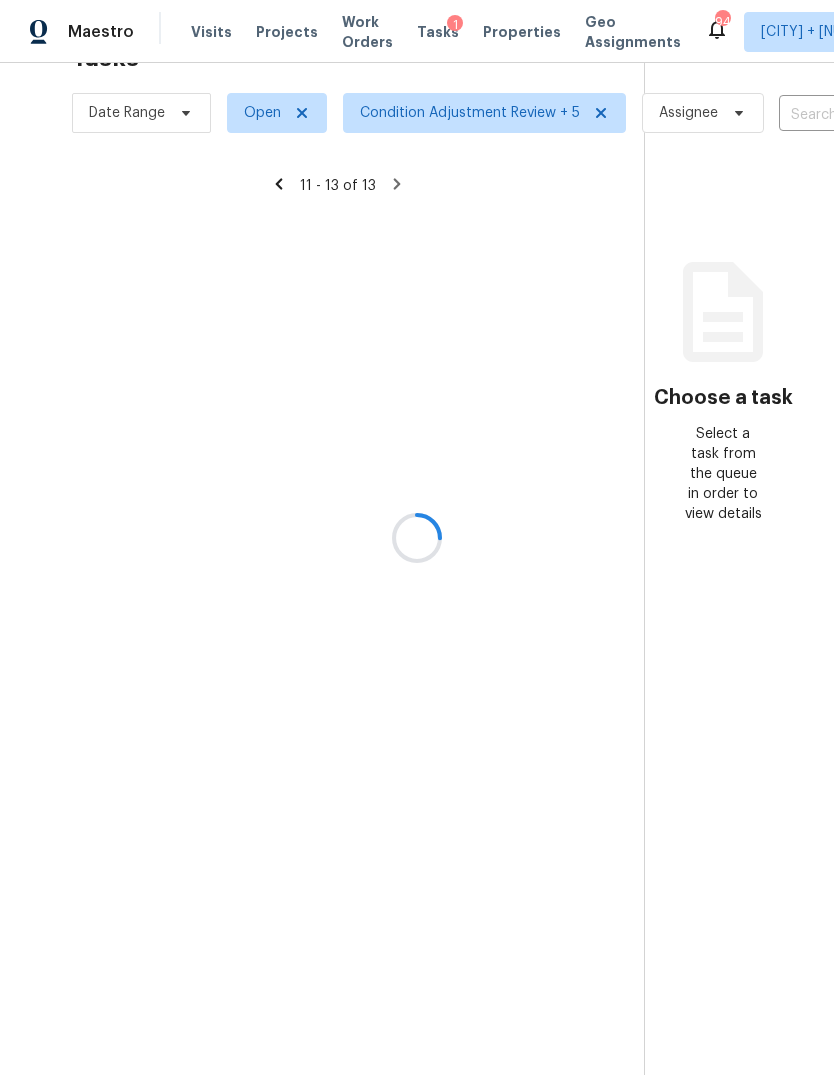 scroll, scrollTop: 63, scrollLeft: 0, axis: vertical 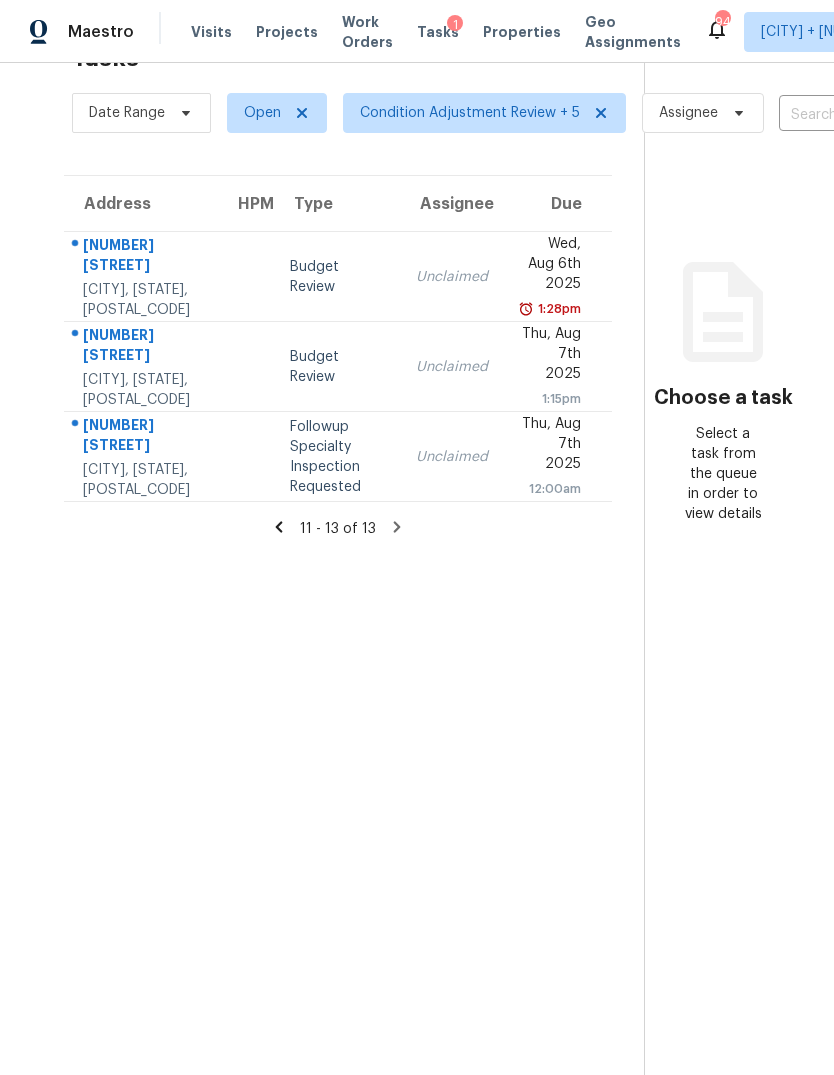 click on "Unclaimed" at bounding box center [452, 277] 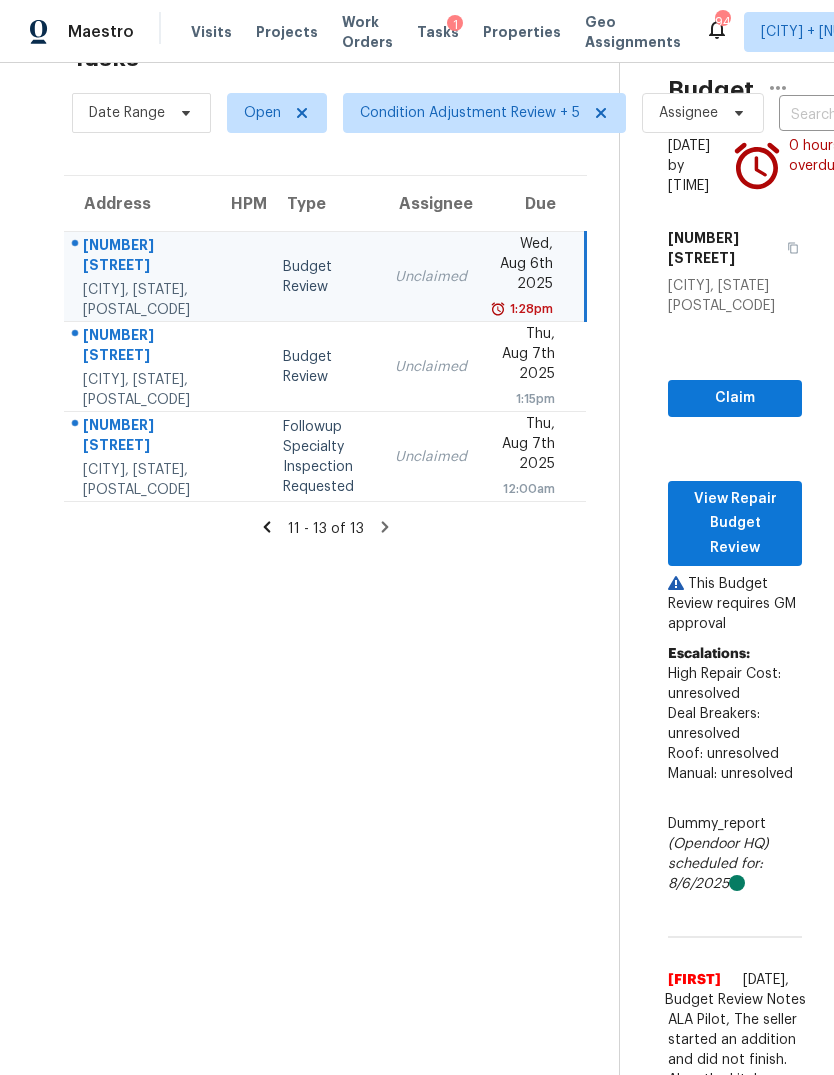 click on "Unclaimed" at bounding box center [431, 367] 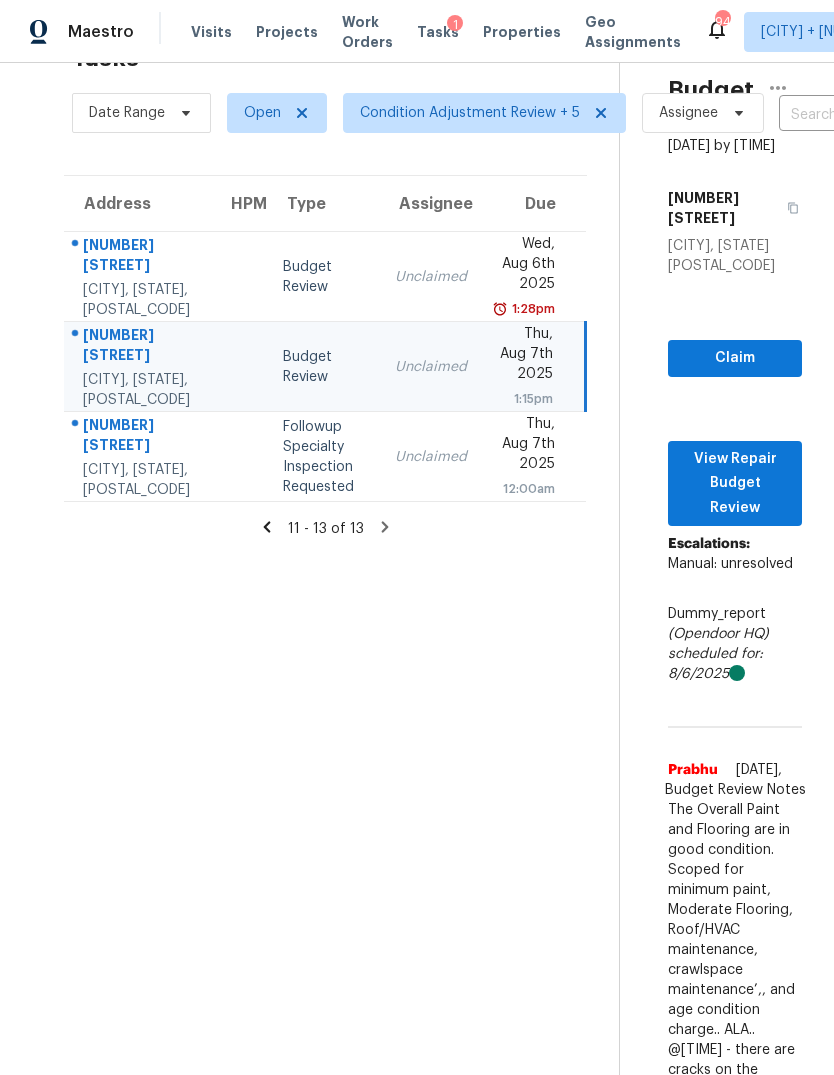 click 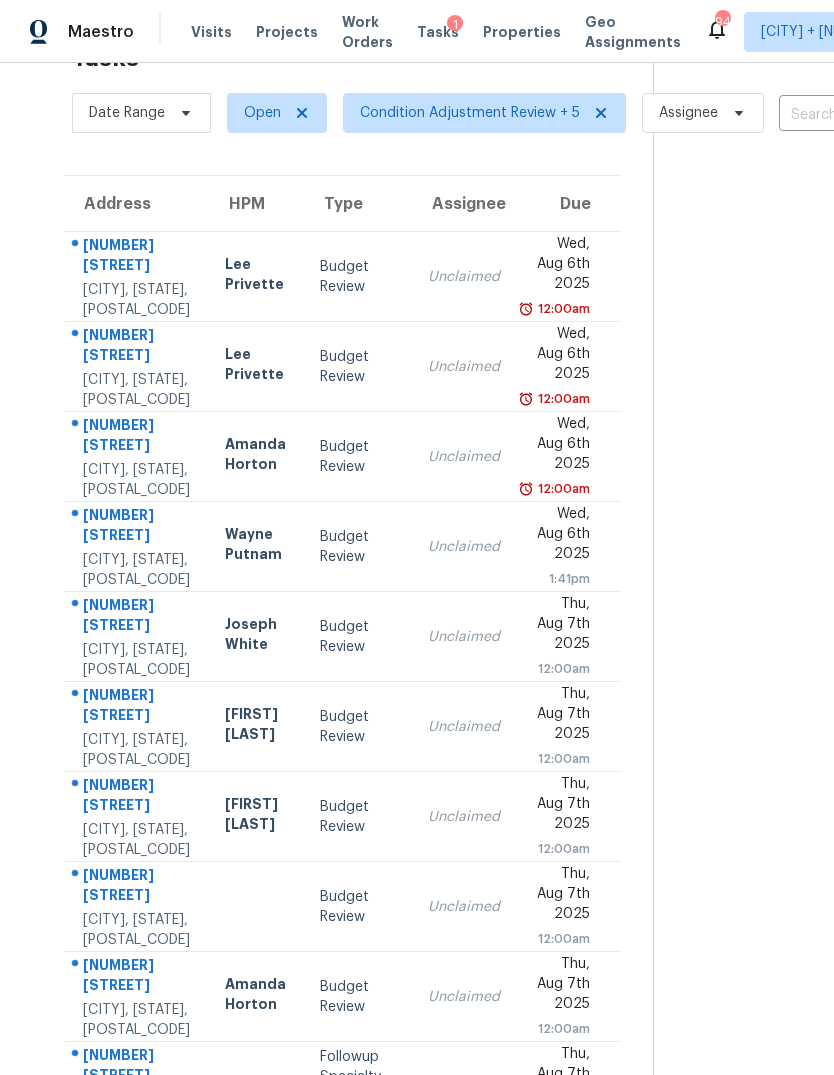 click on "Unclaimed" at bounding box center (464, 457) 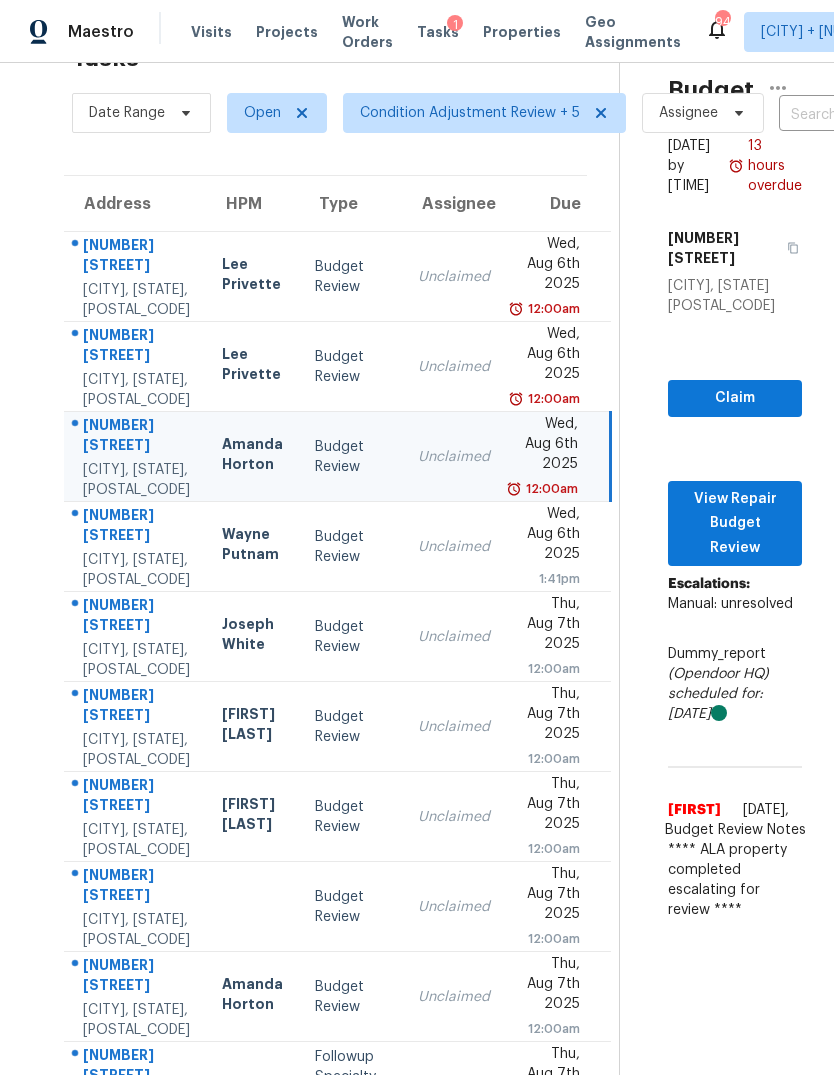 click on "Unclaimed" at bounding box center [454, 637] 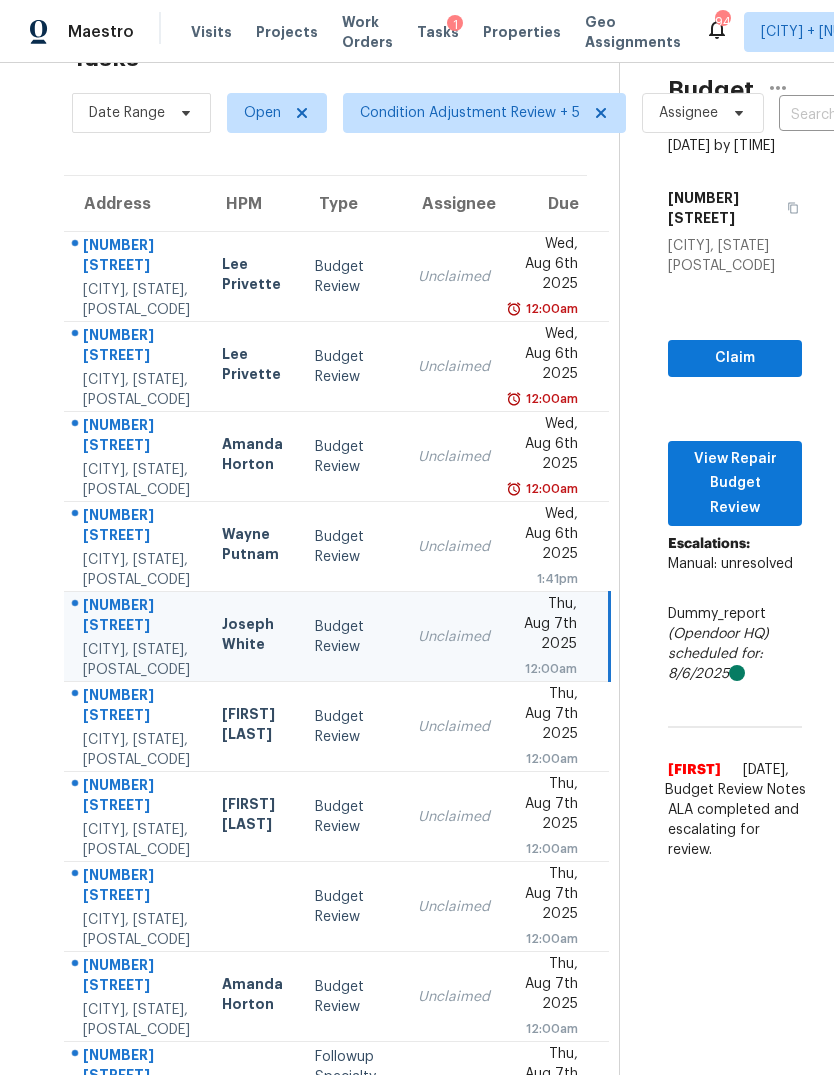click on "Unclaimed" at bounding box center [454, 727] 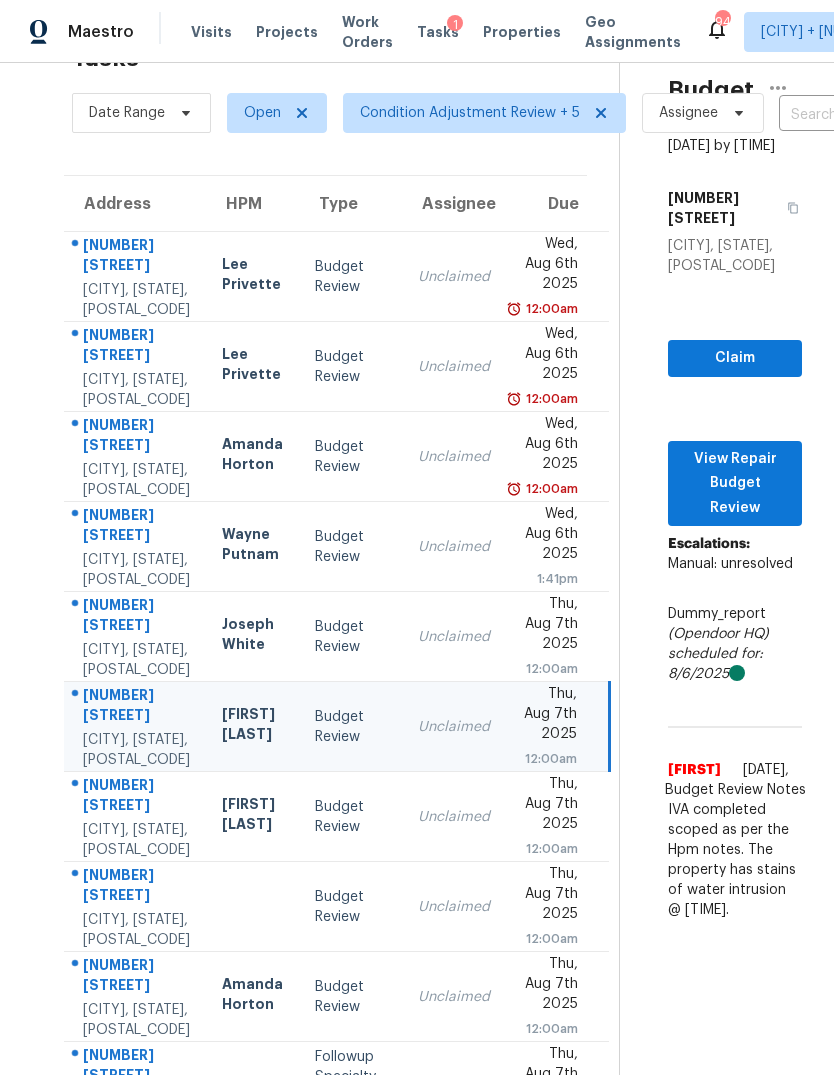 click on "Budget Review" at bounding box center (350, 817) 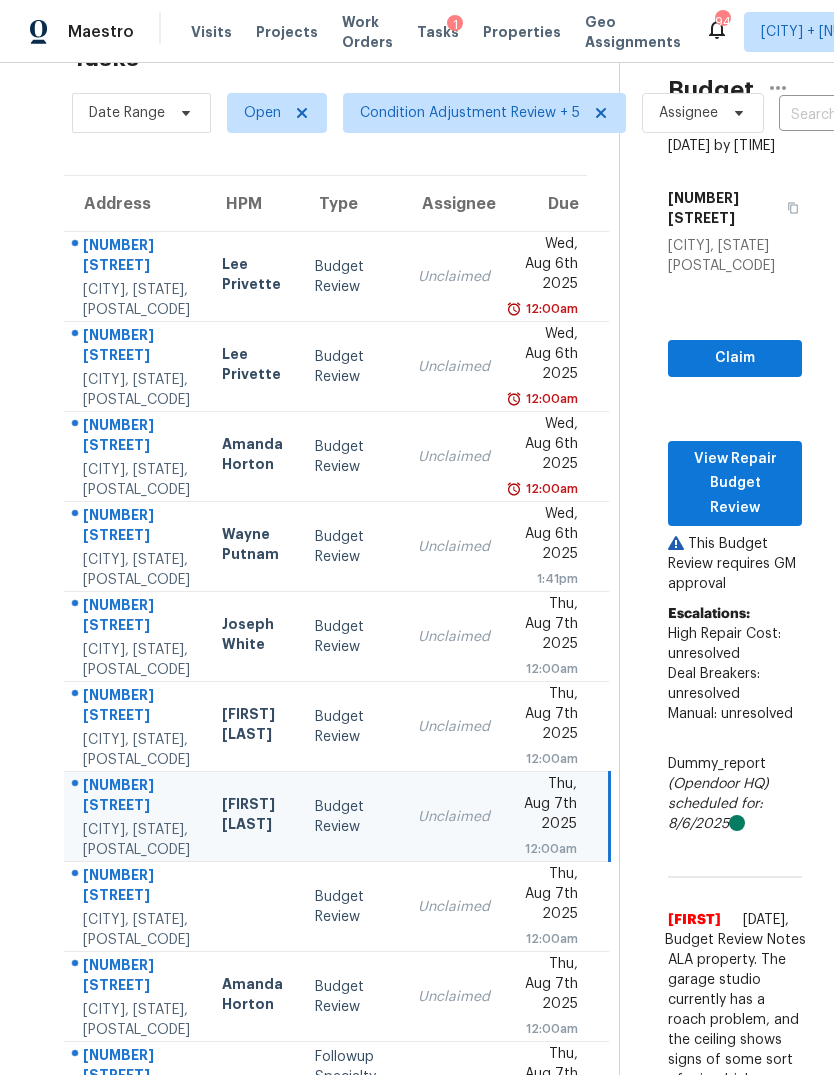 click on "Unclaimed" at bounding box center (454, 727) 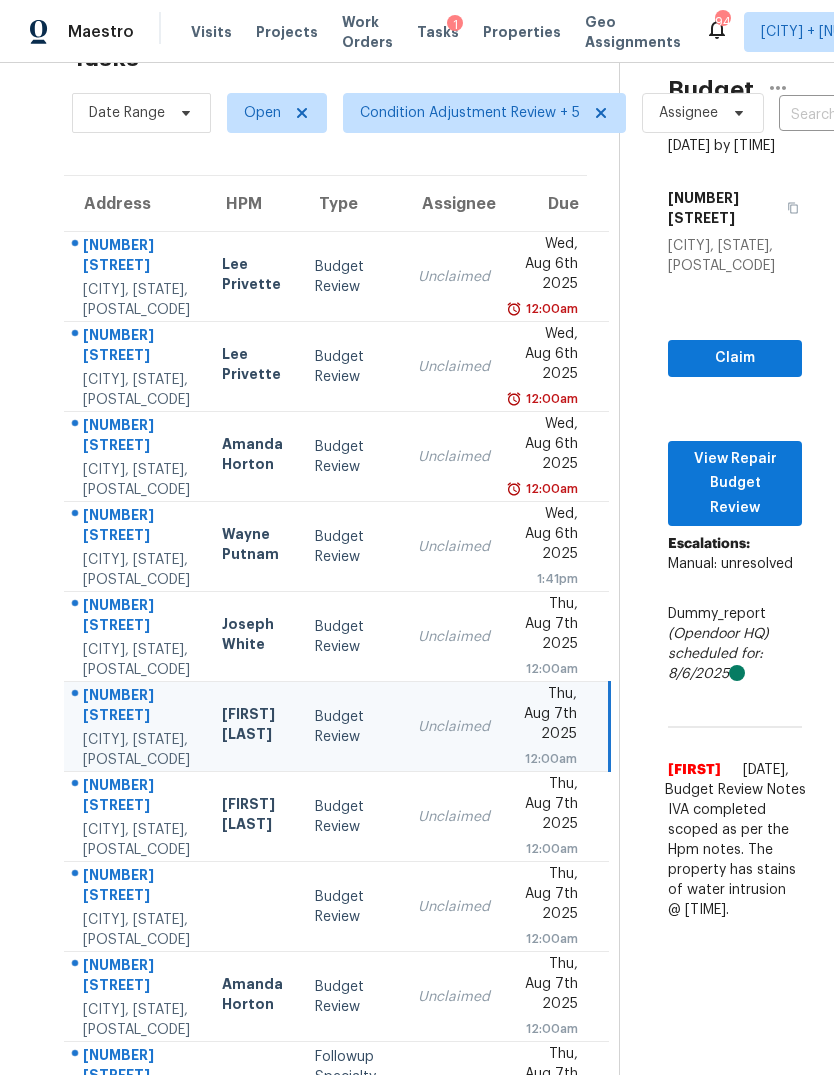 click on "Thu, Aug 7th 2025" at bounding box center [550, 626] 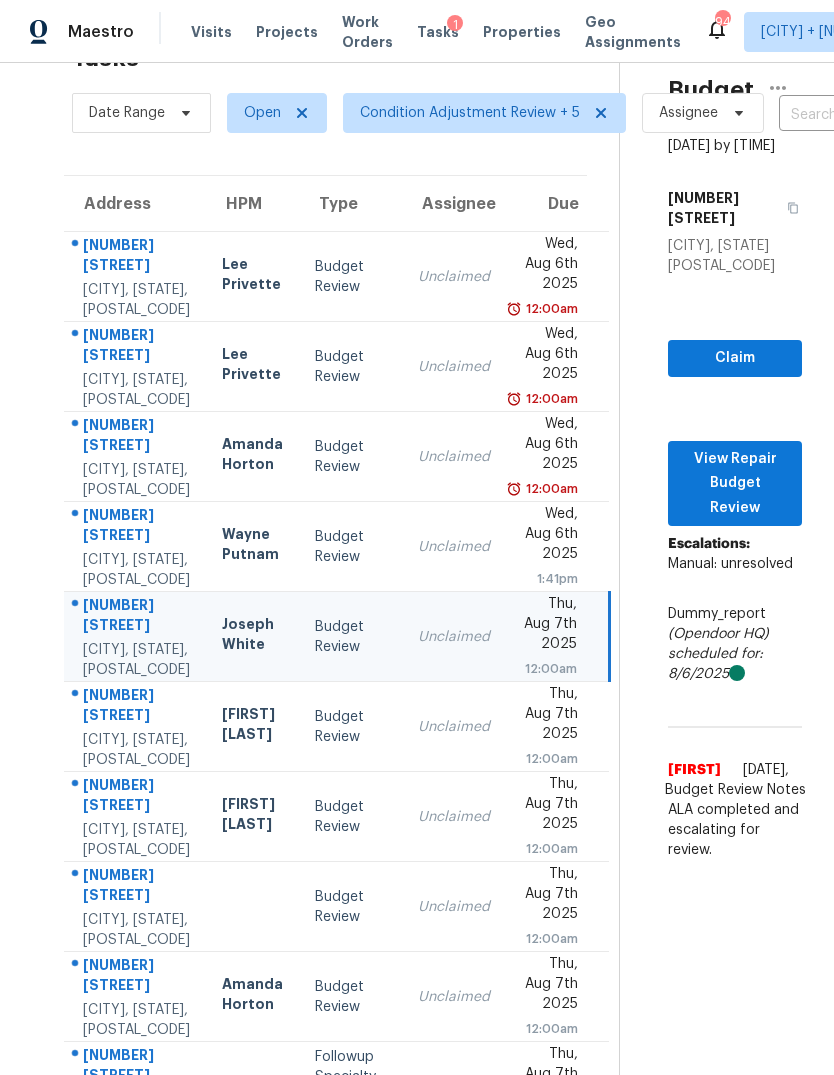 click on "Unclaimed" at bounding box center (454, 727) 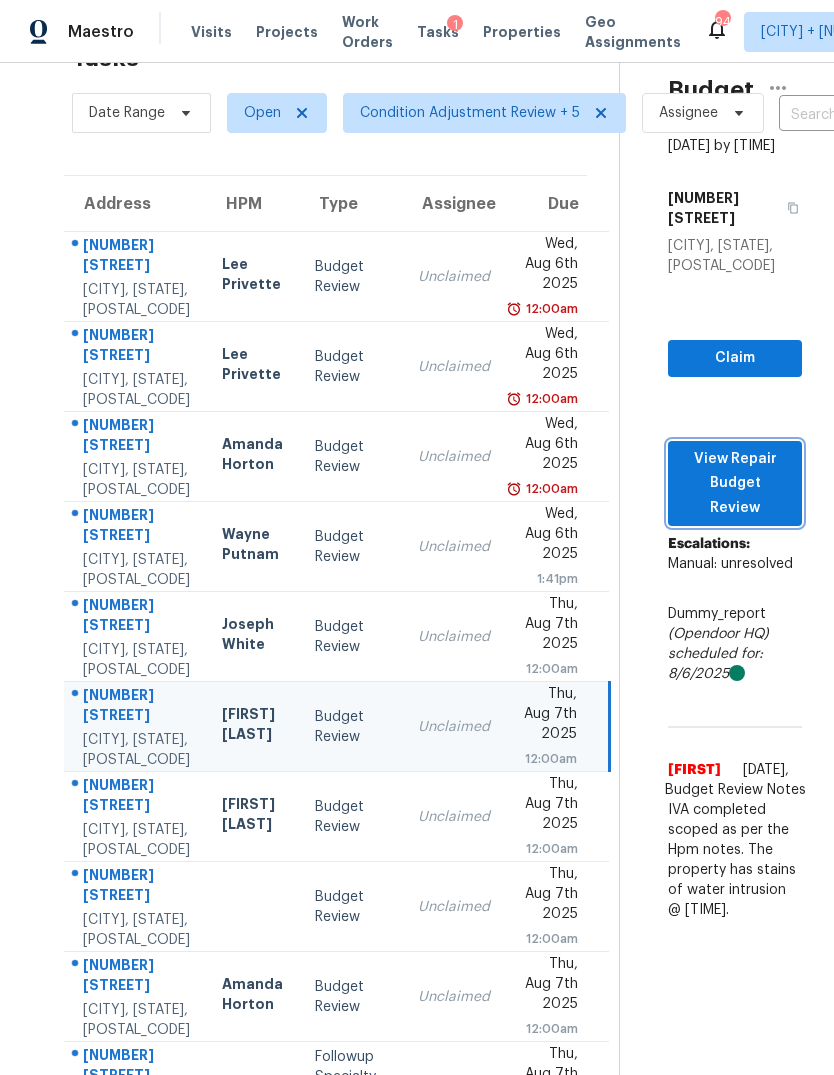 click on "View Repair Budget Review" at bounding box center [735, 484] 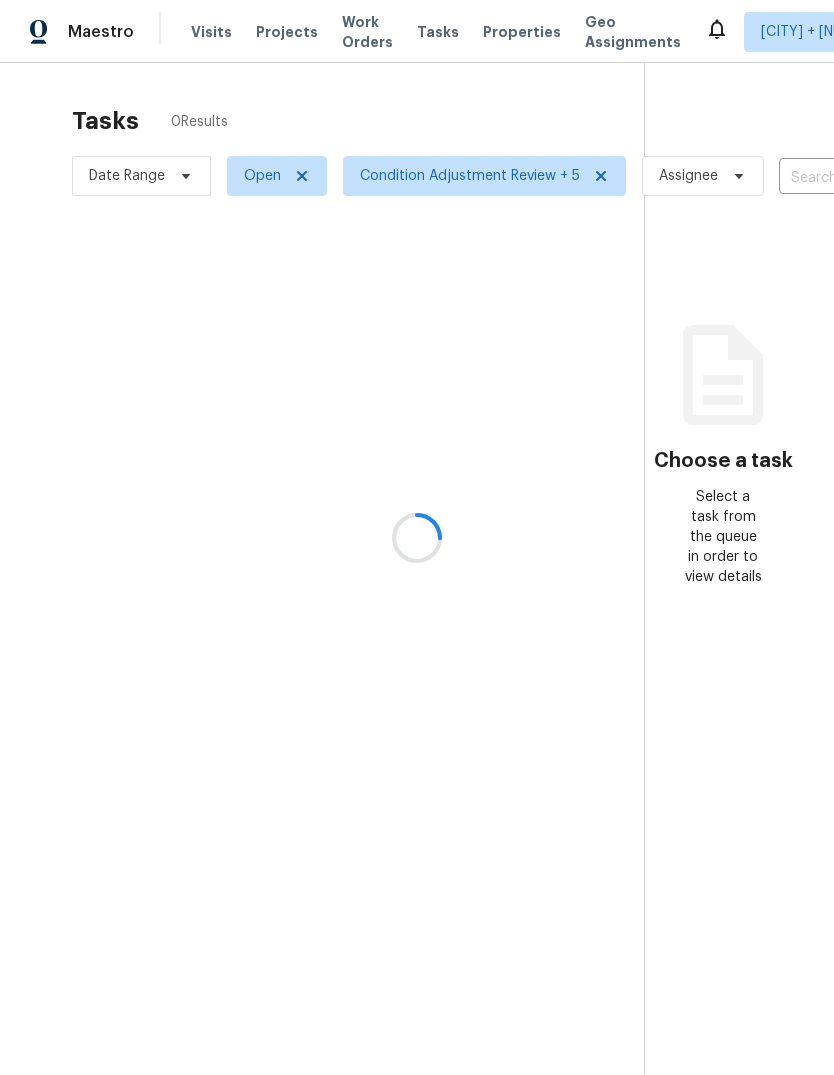 scroll, scrollTop: 0, scrollLeft: 0, axis: both 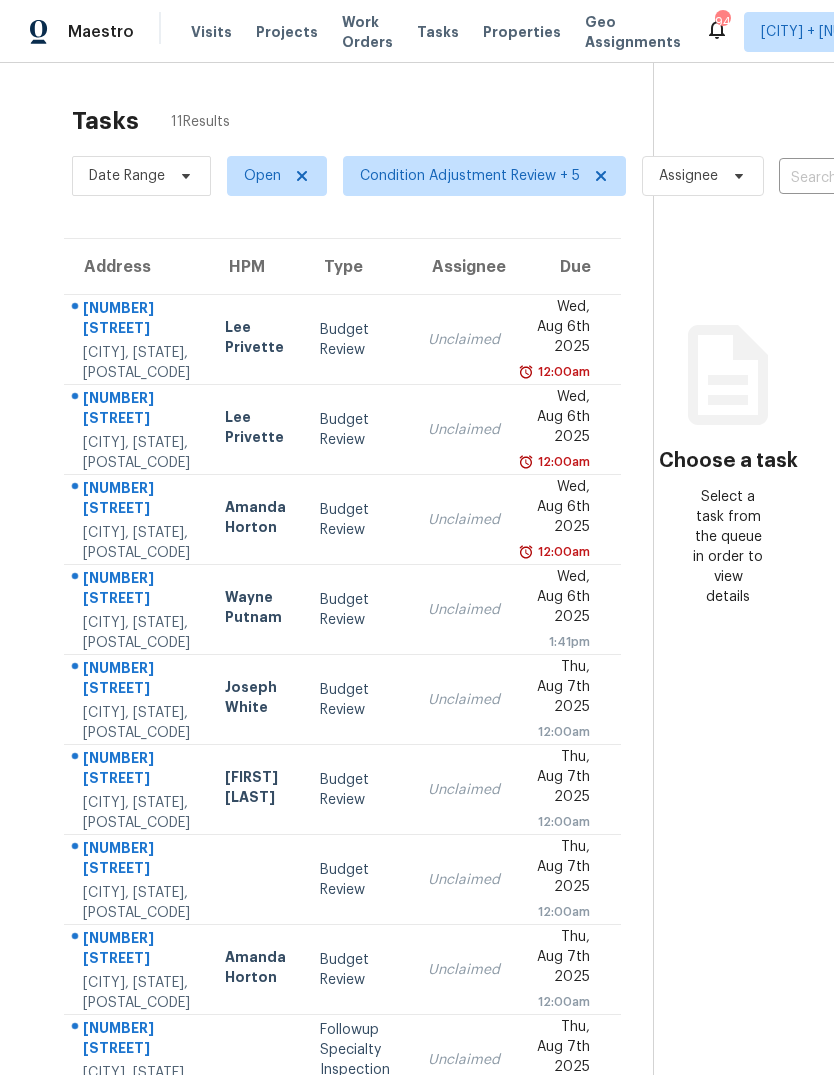 click on "Unclaimed" at bounding box center [464, 790] 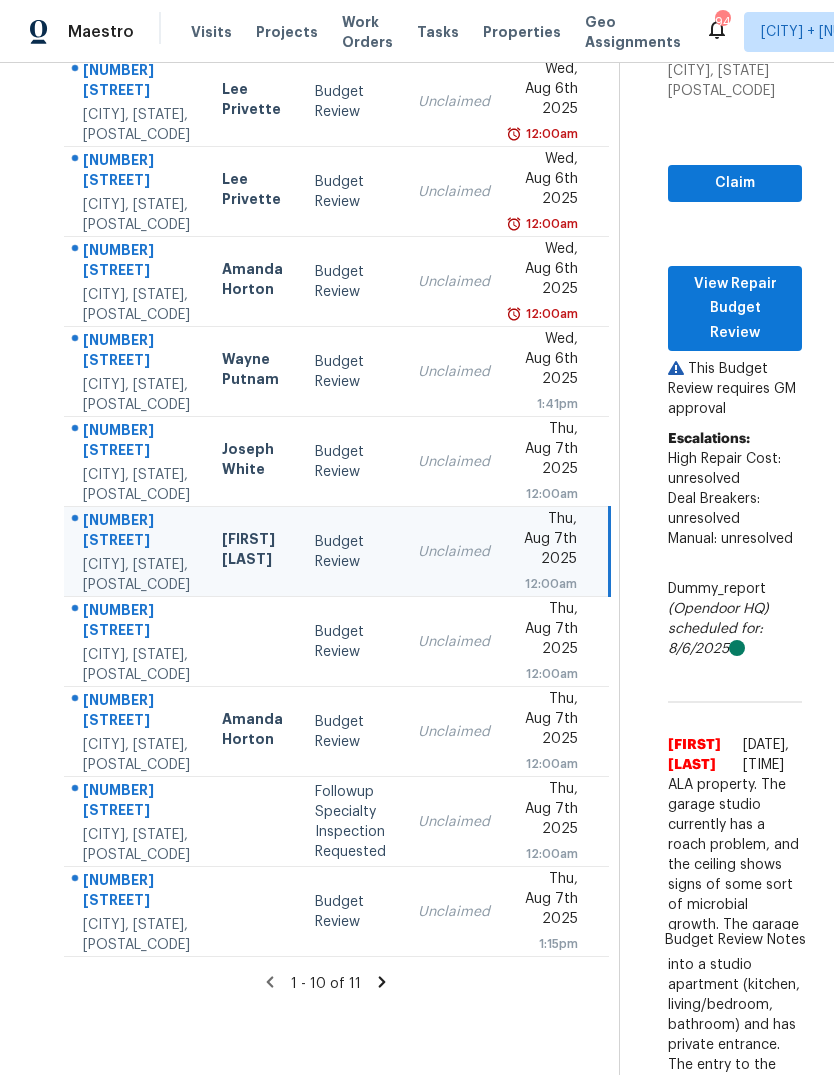 scroll, scrollTop: 239, scrollLeft: 0, axis: vertical 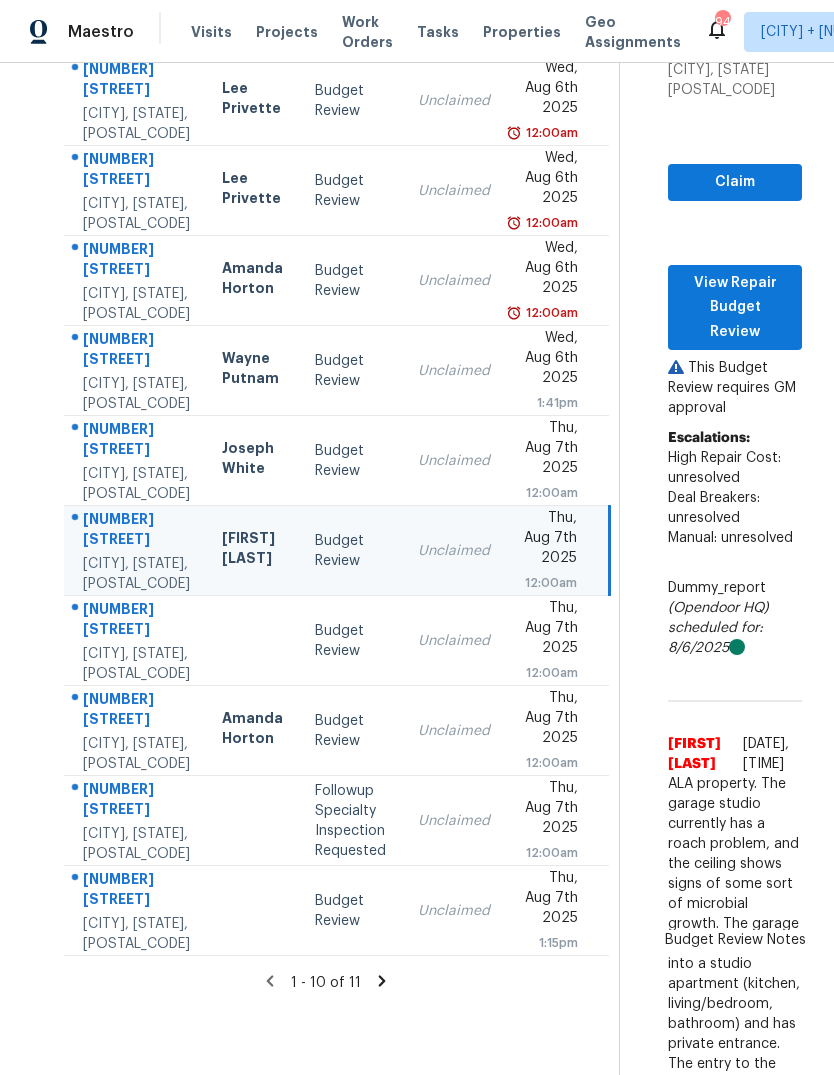 click on "Unclaimed" at bounding box center [454, 641] 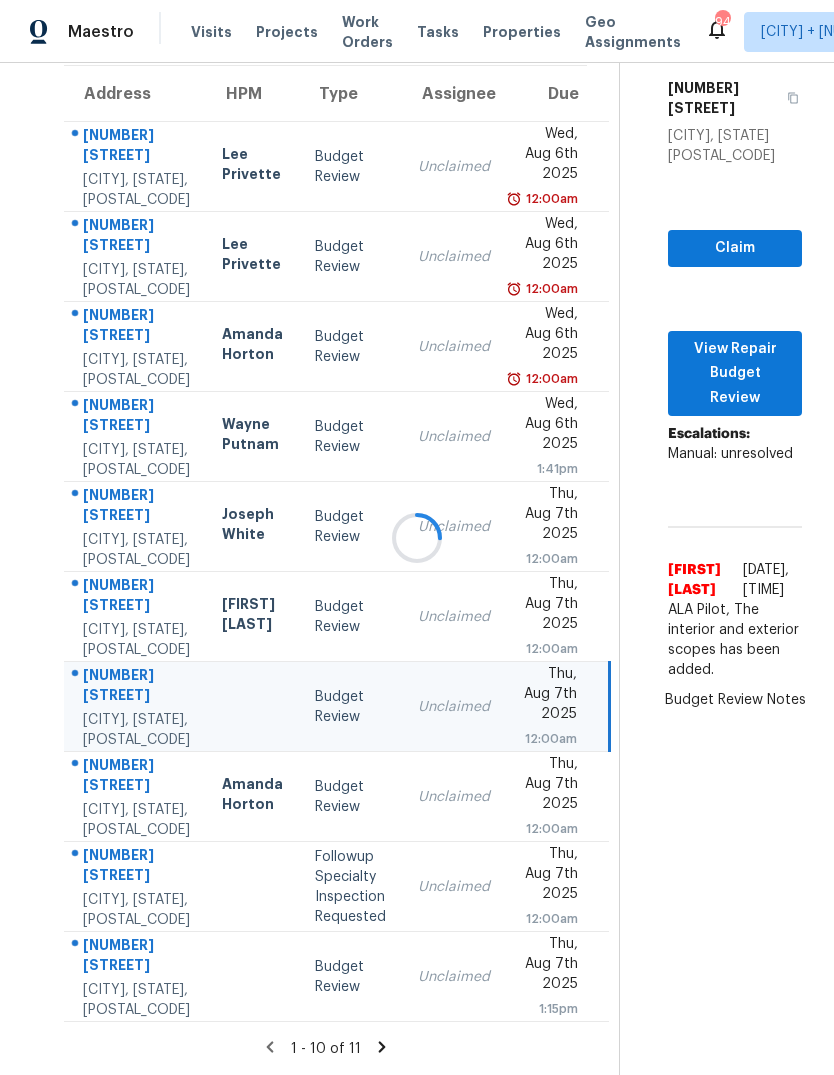 click on "Unclaimed" at bounding box center (454, 797) 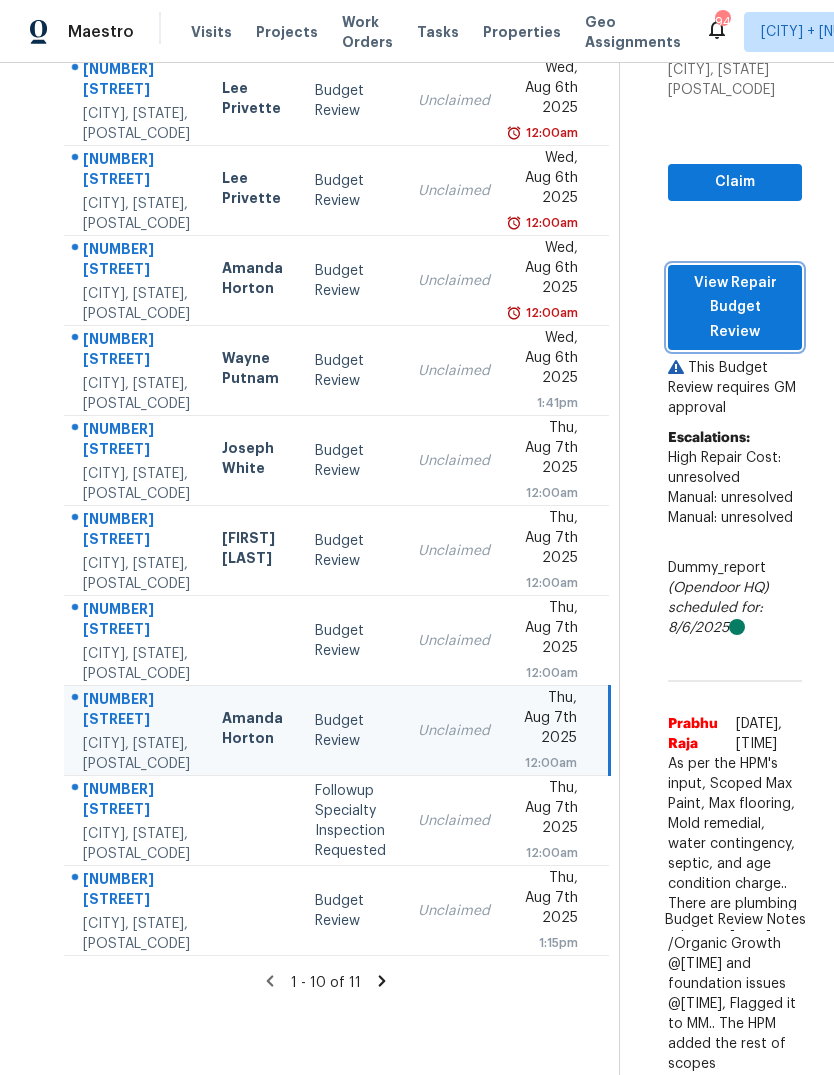 click on "View Repair Budget Review" at bounding box center (735, 308) 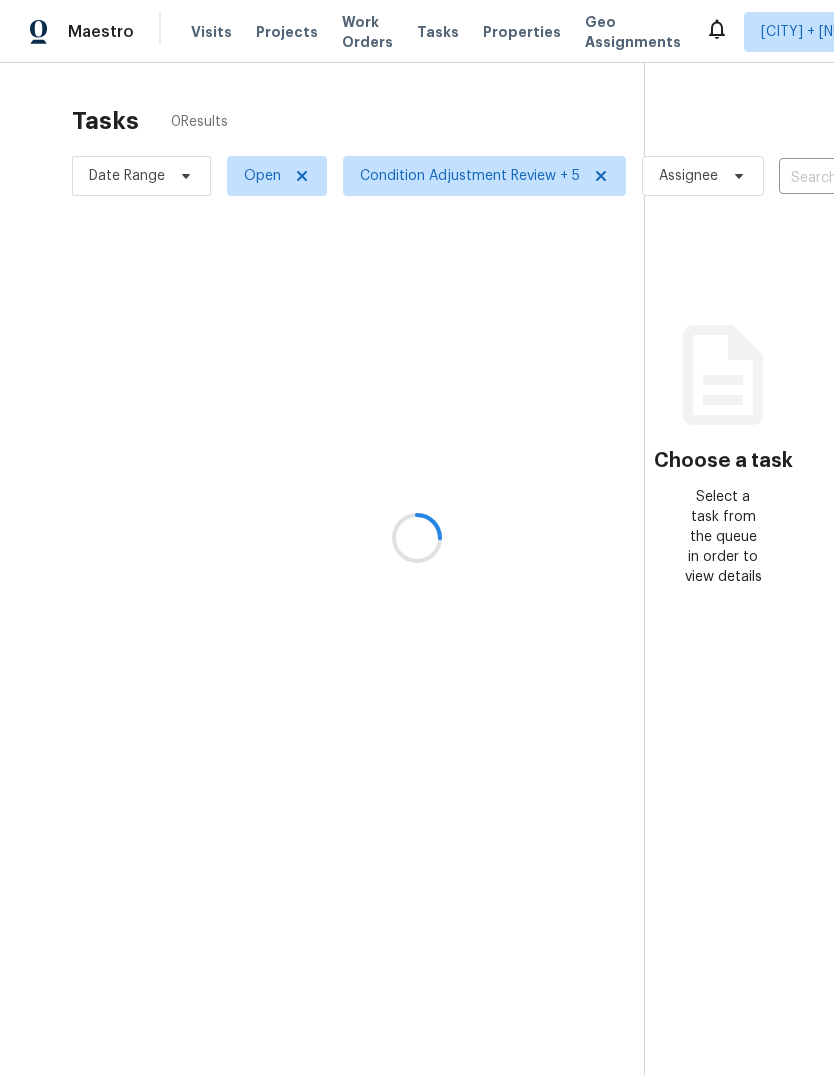 scroll, scrollTop: 0, scrollLeft: 0, axis: both 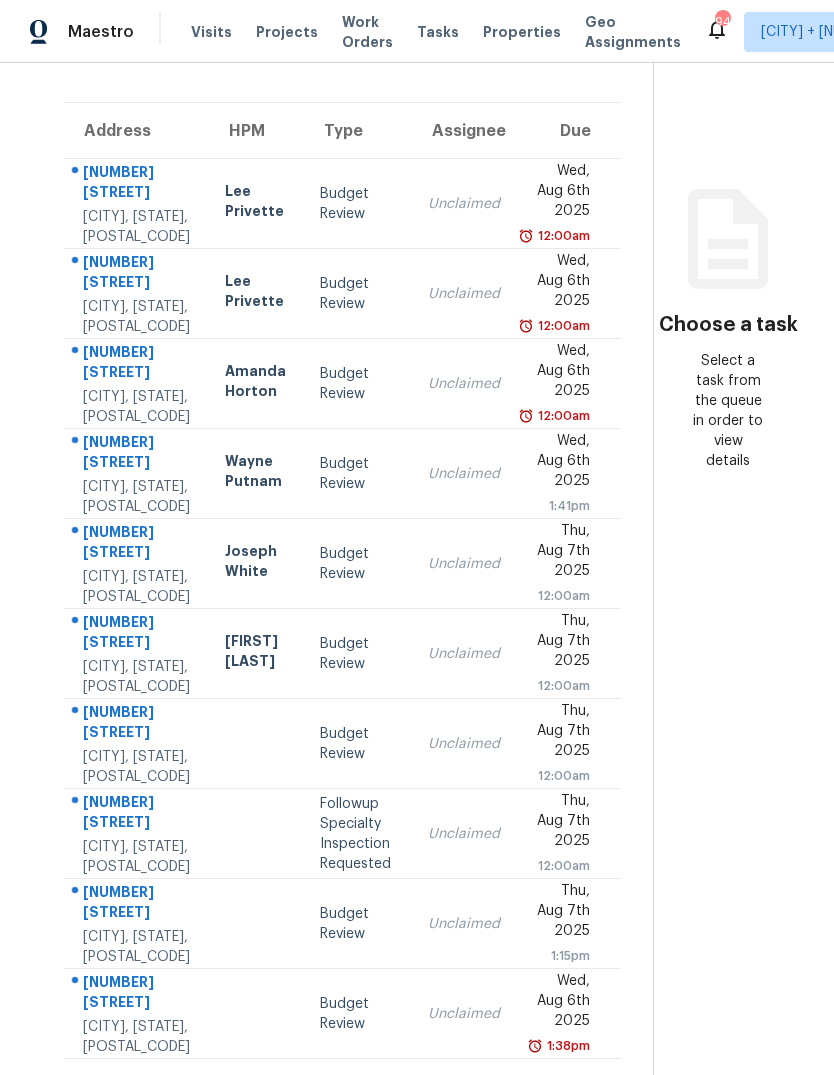 click on "Budget Review" at bounding box center [358, 924] 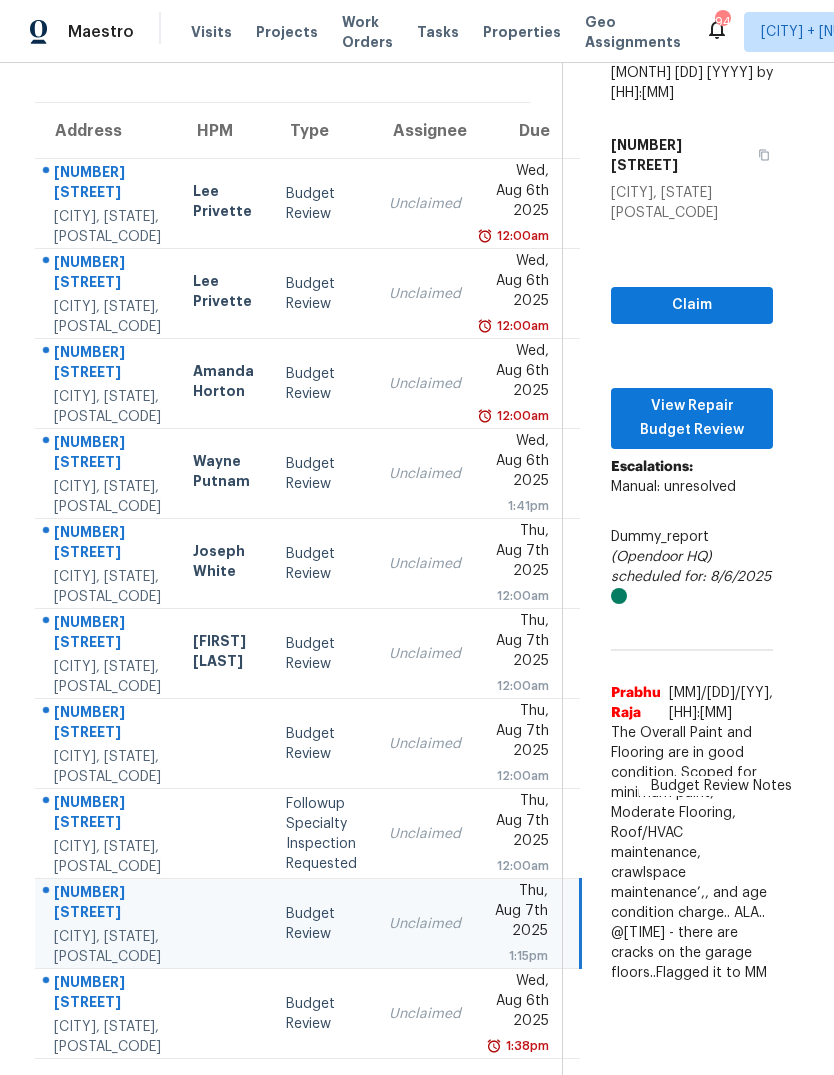 scroll, scrollTop: 183, scrollLeft: 30, axis: both 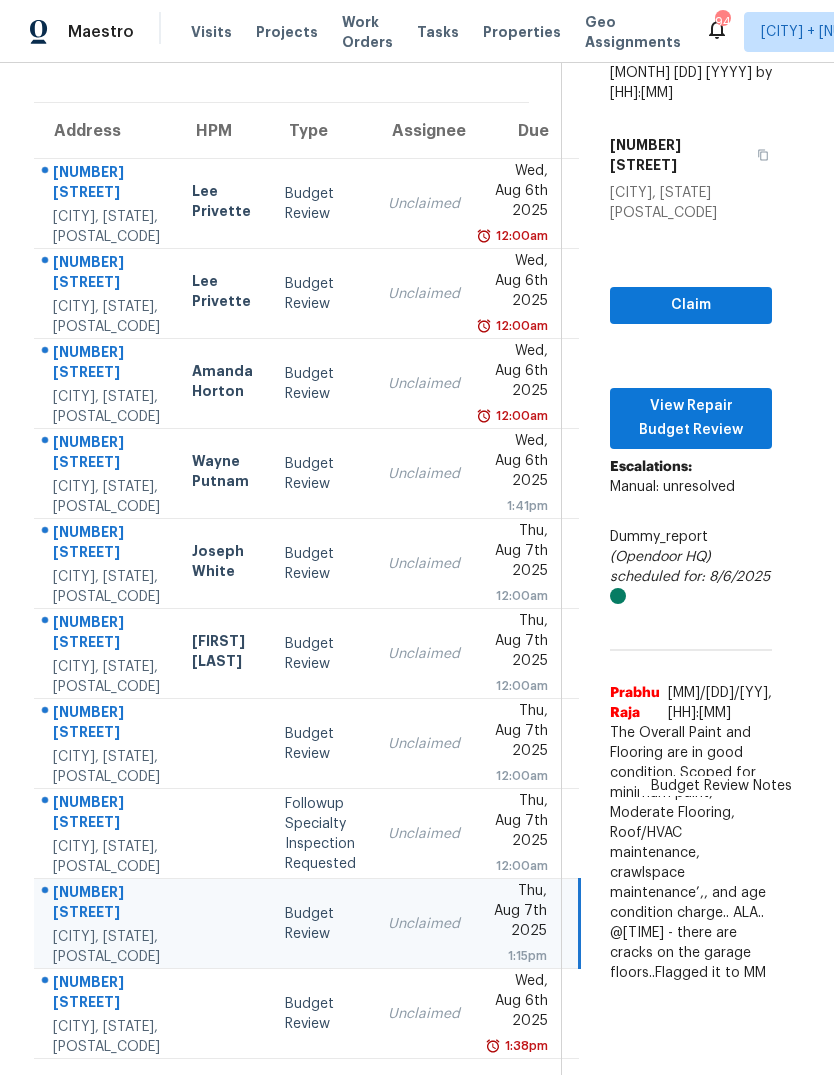 click on "Unclaimed" at bounding box center [424, 1014] 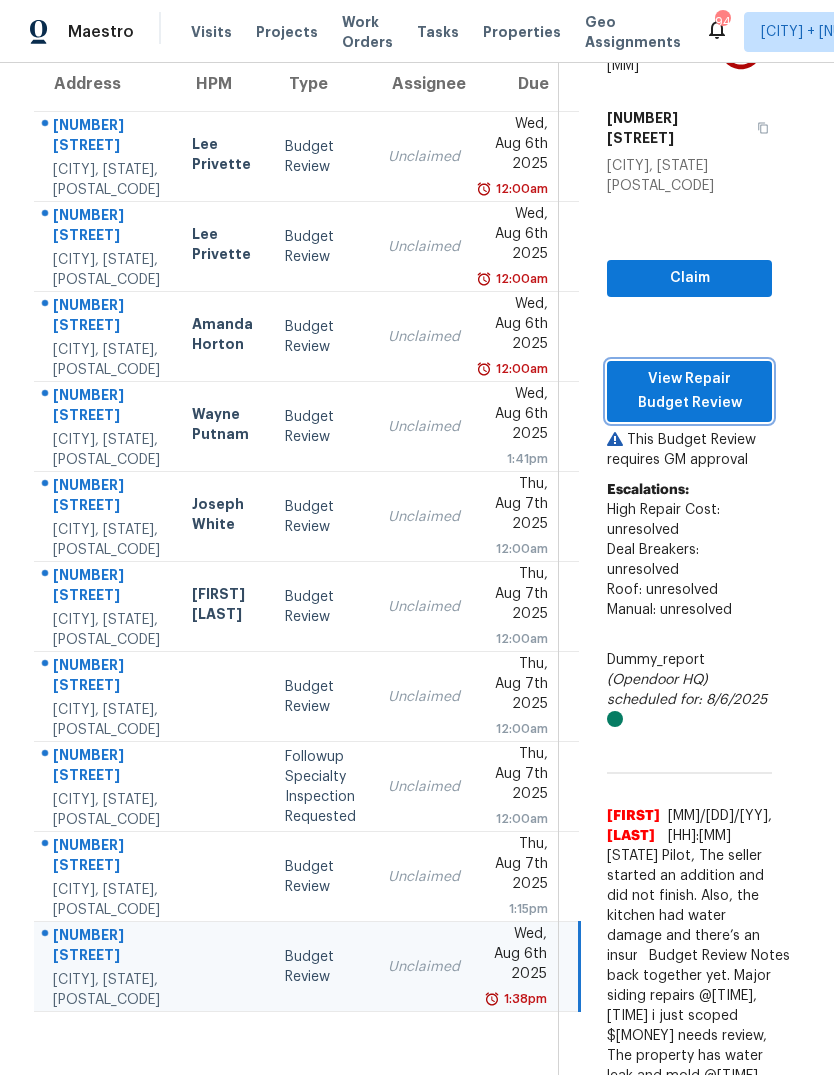 click on "View Repair Budget Review" at bounding box center [689, 391] 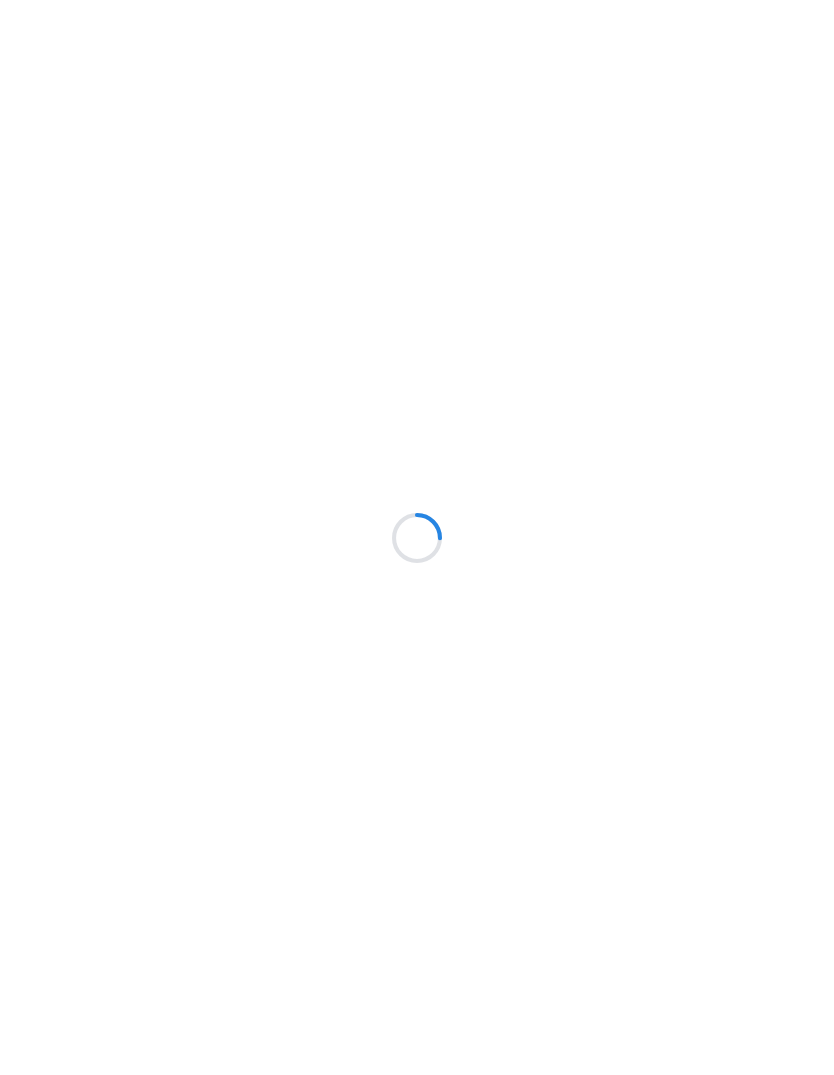 scroll, scrollTop: 0, scrollLeft: 0, axis: both 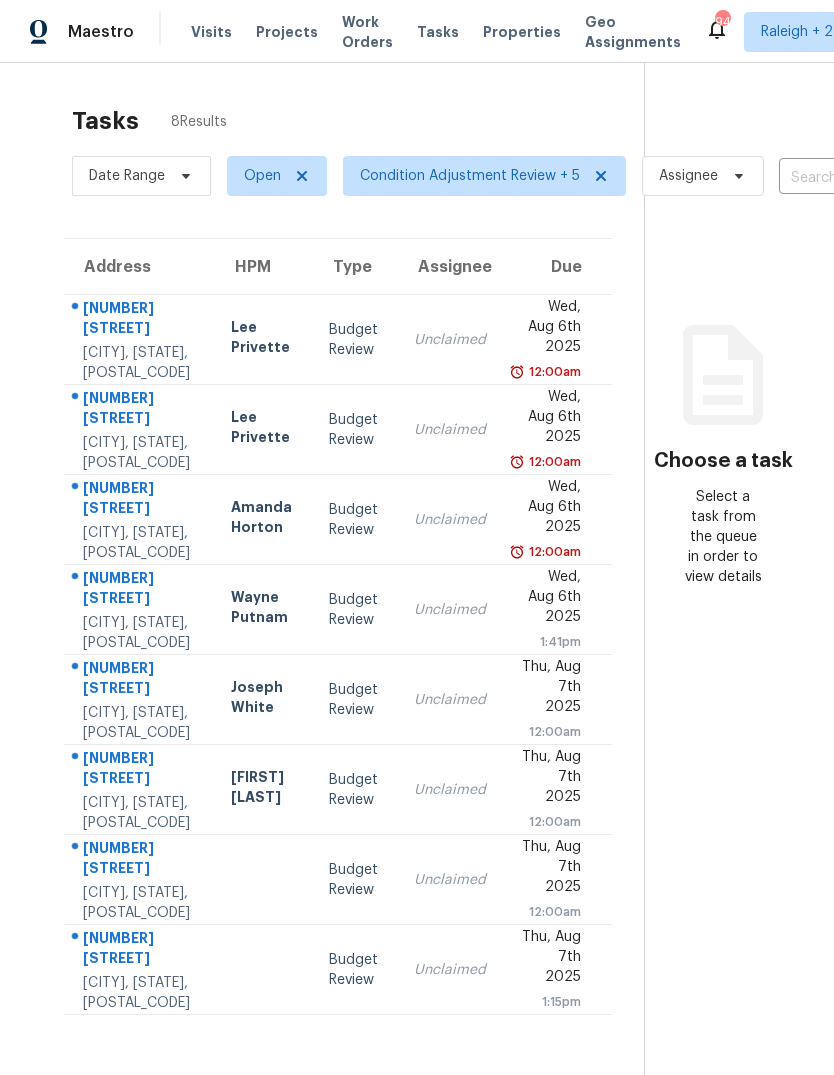 click on "Unclaimed" at bounding box center (450, 340) 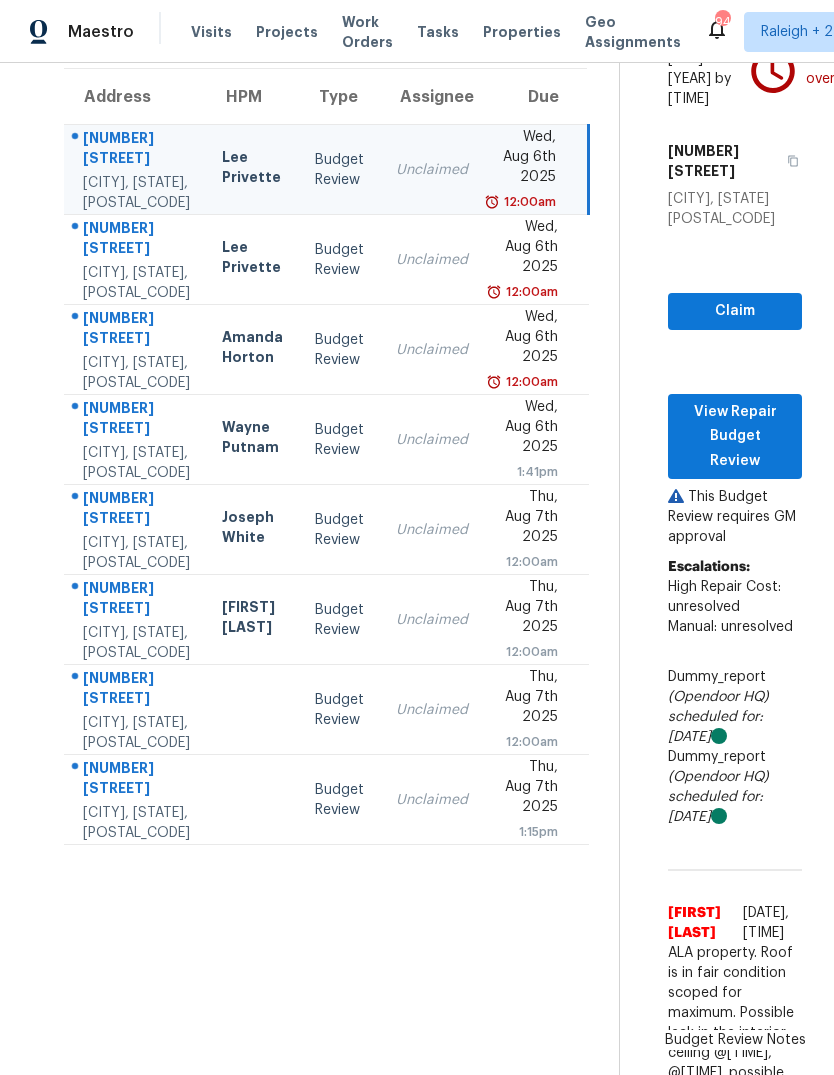 scroll, scrollTop: 168, scrollLeft: 0, axis: vertical 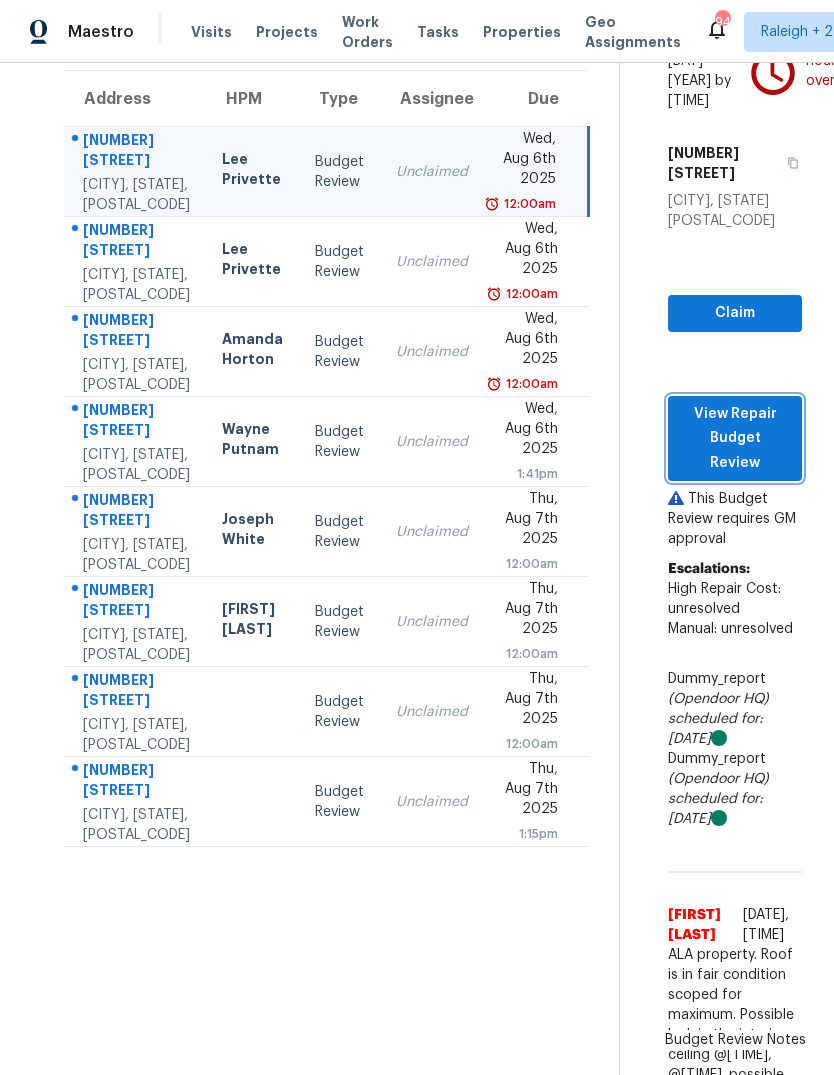 click on "View Repair Budget Review" at bounding box center (735, 439) 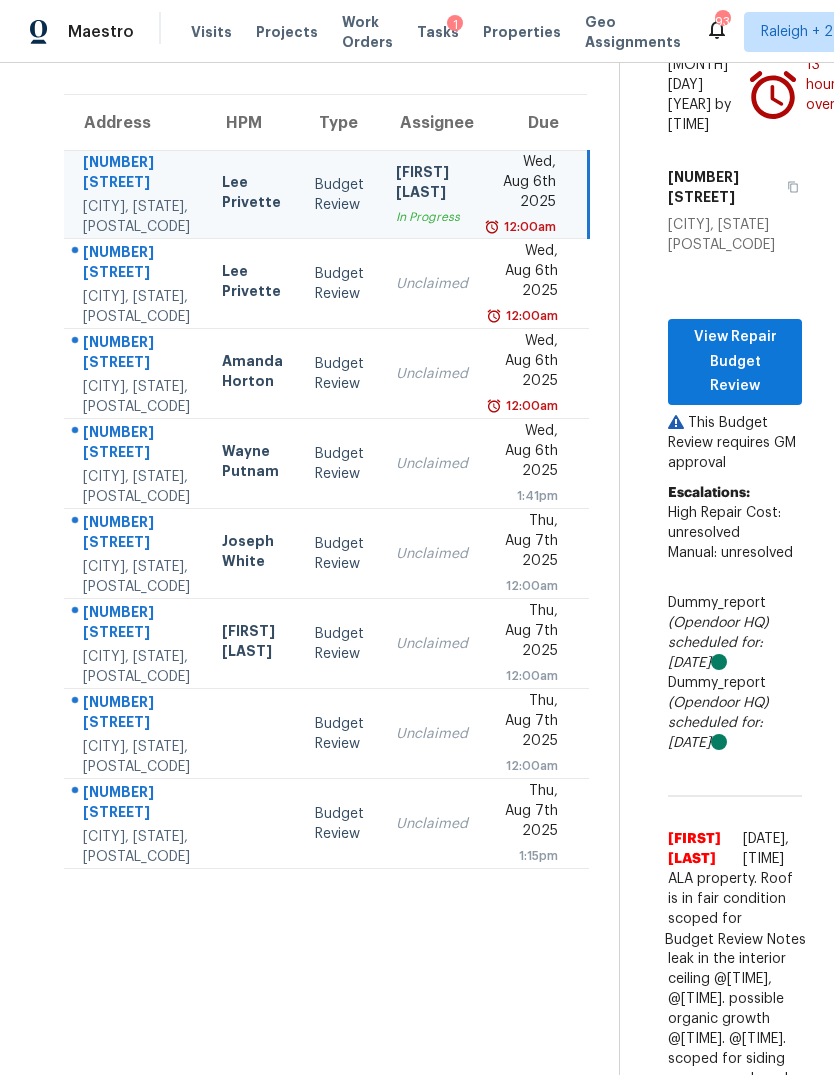 scroll, scrollTop: 68, scrollLeft: 0, axis: vertical 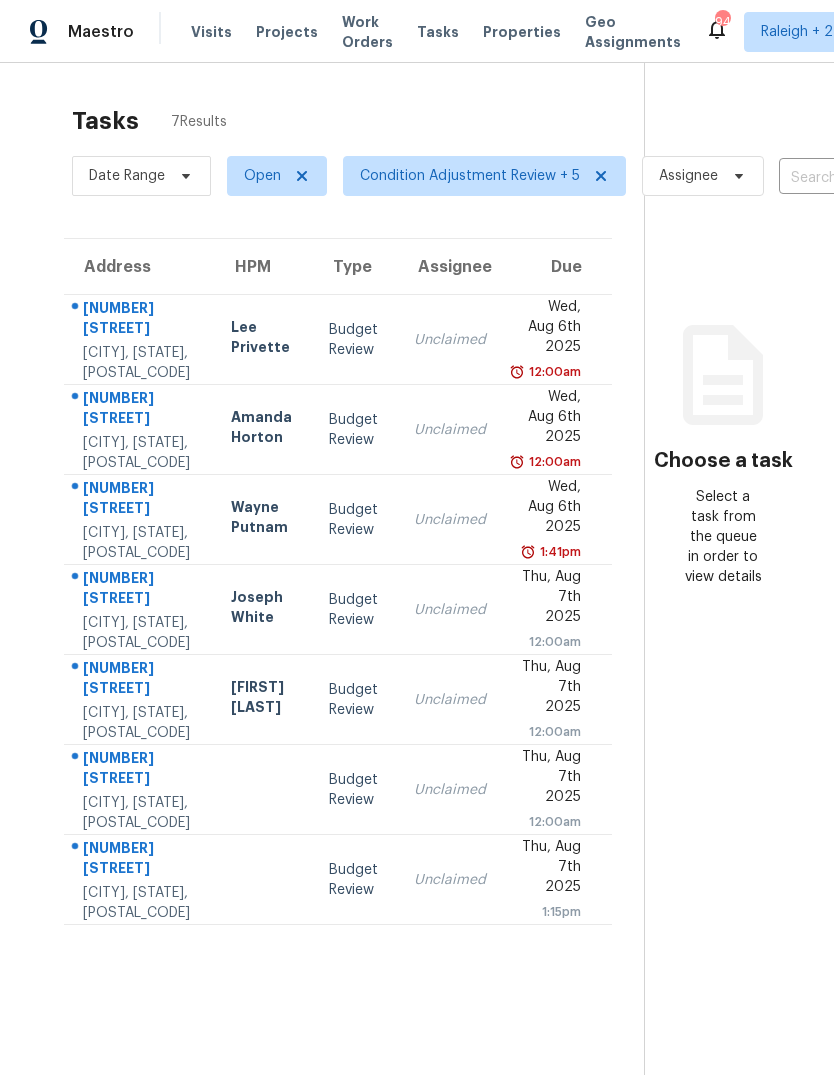 click on "Wed, Aug 6th 2025" at bounding box center (549, 329) 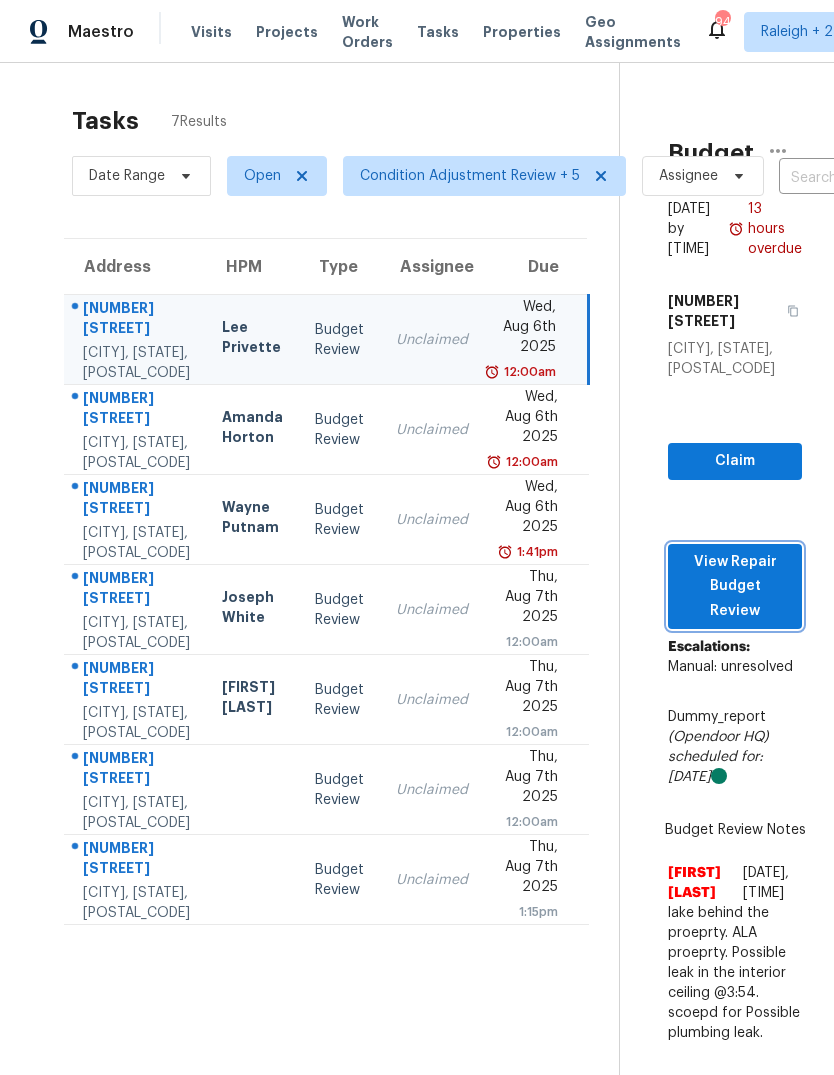 click on "View Repair Budget Review" at bounding box center (735, 587) 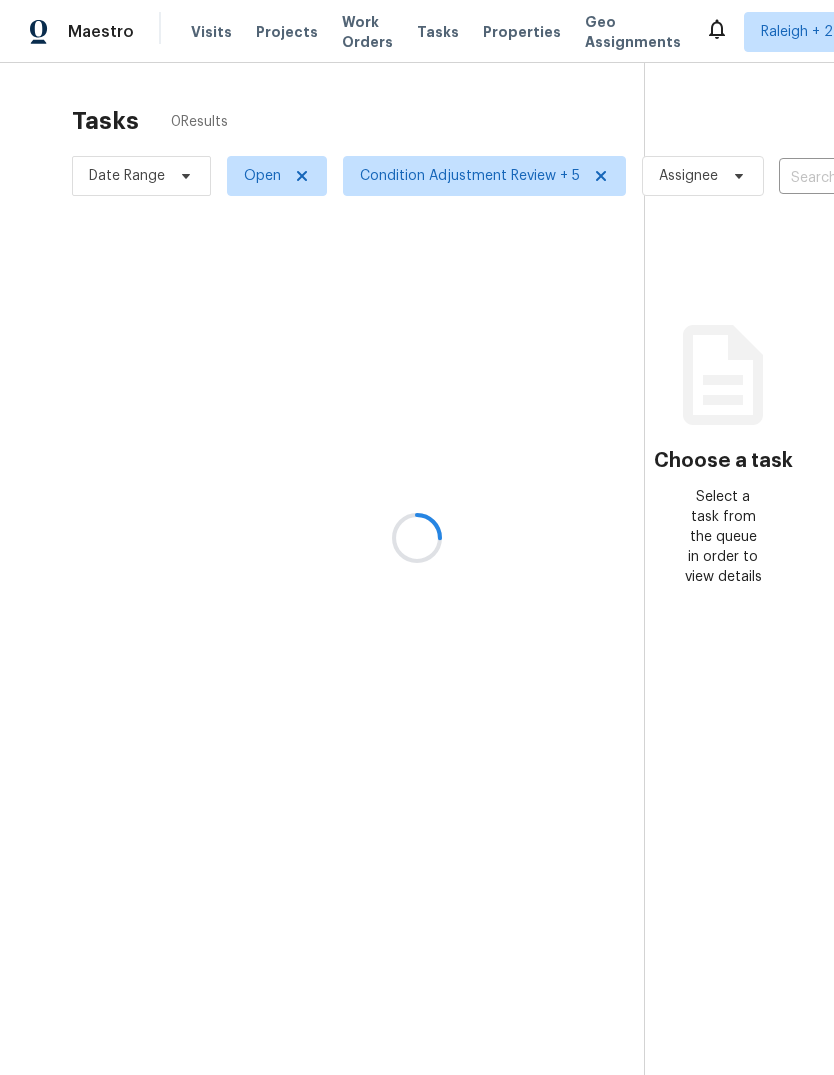 scroll, scrollTop: 0, scrollLeft: 0, axis: both 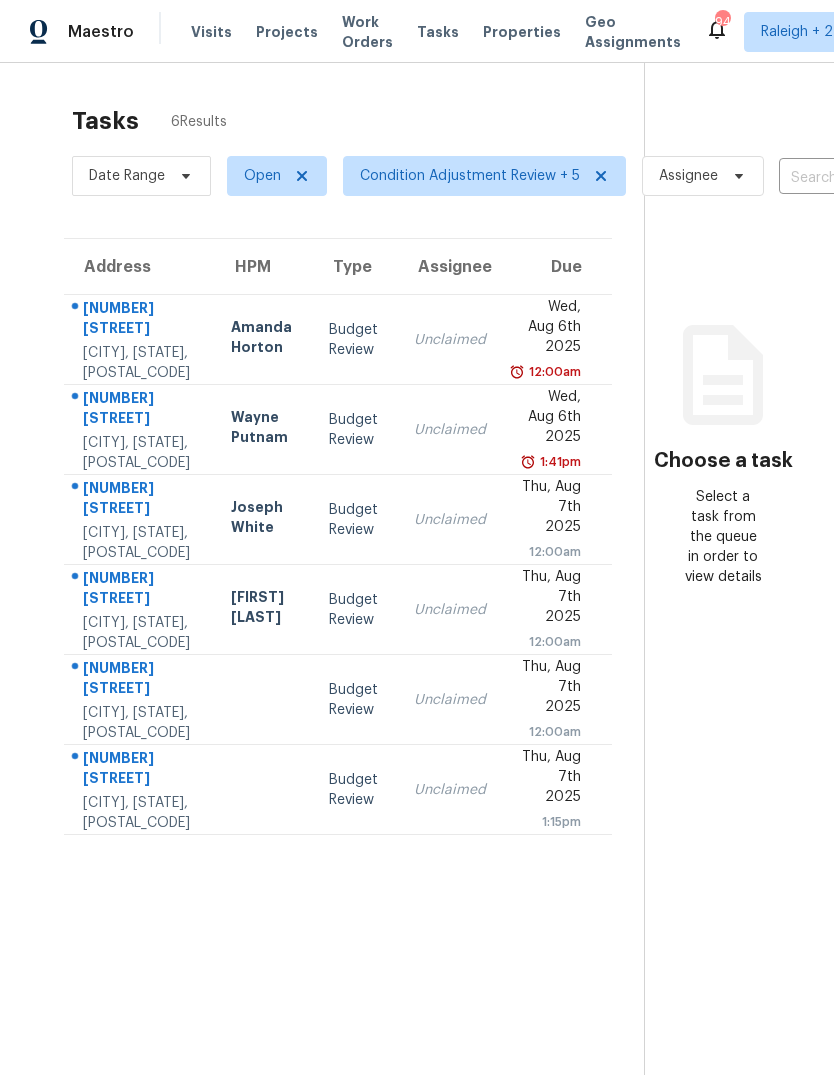 click at bounding box center [517, 372] 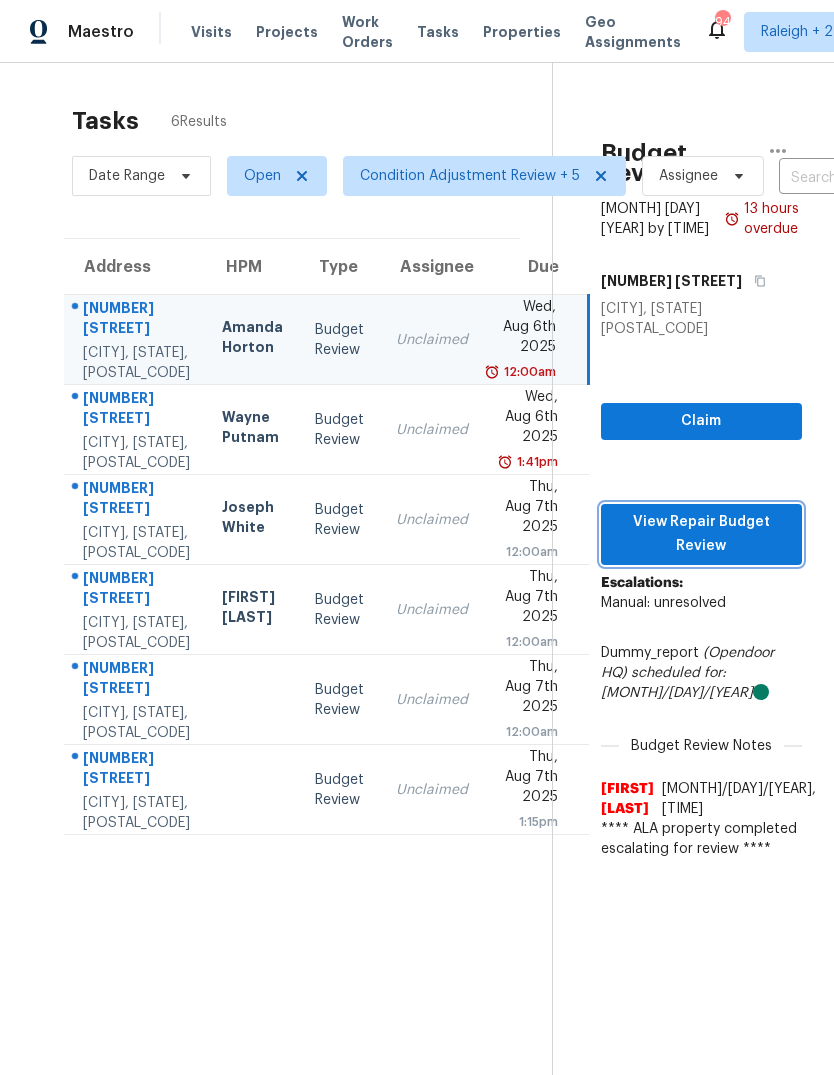 click on "View Repair Budget Review" at bounding box center (701, 534) 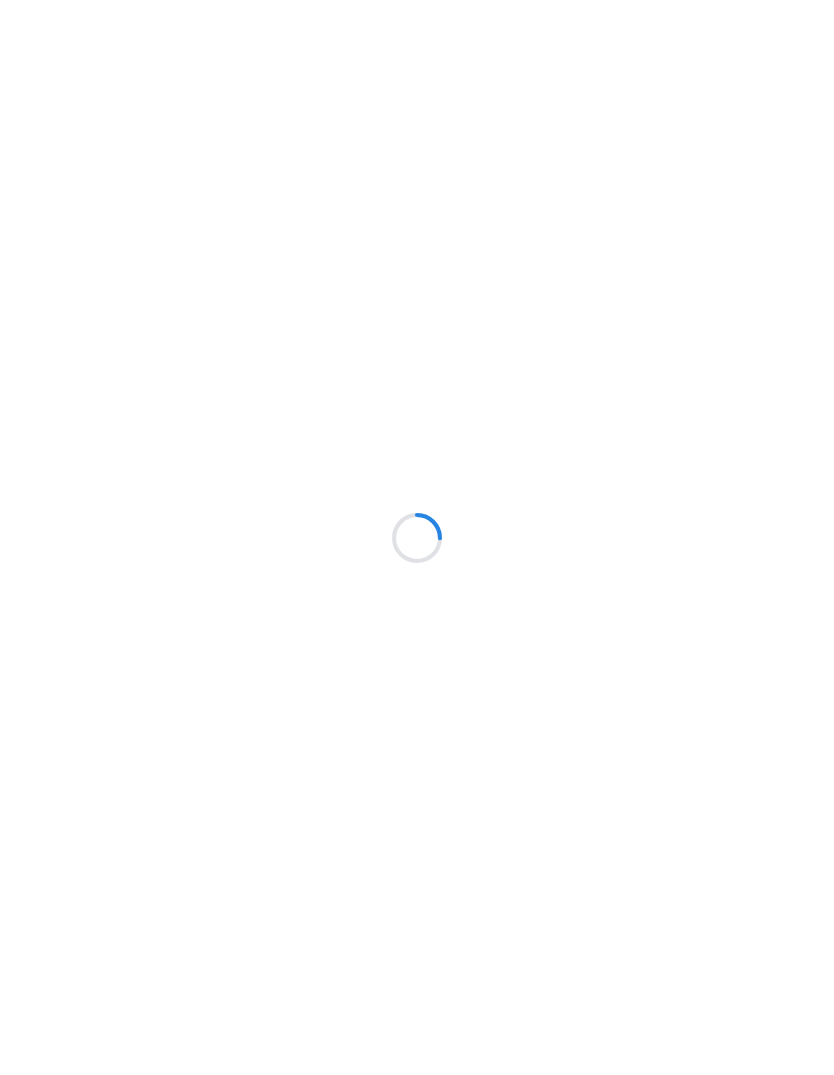 scroll, scrollTop: 0, scrollLeft: 0, axis: both 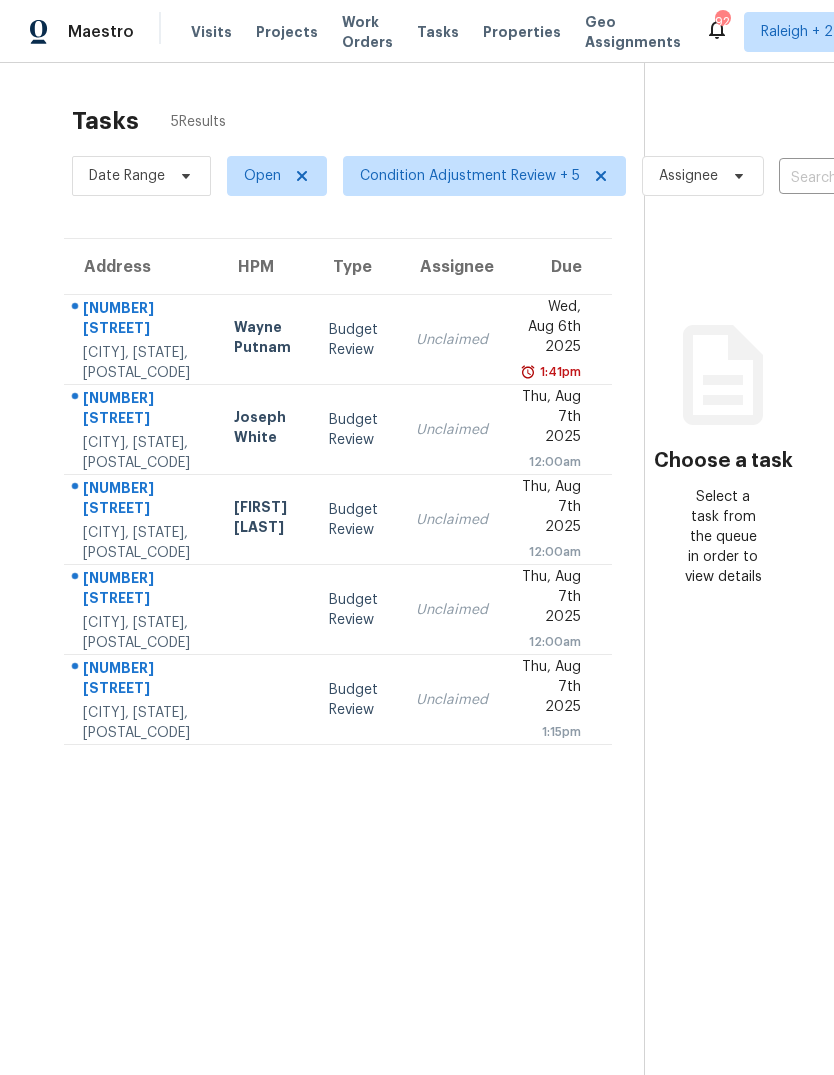 click on "Unclaimed" at bounding box center (452, 340) 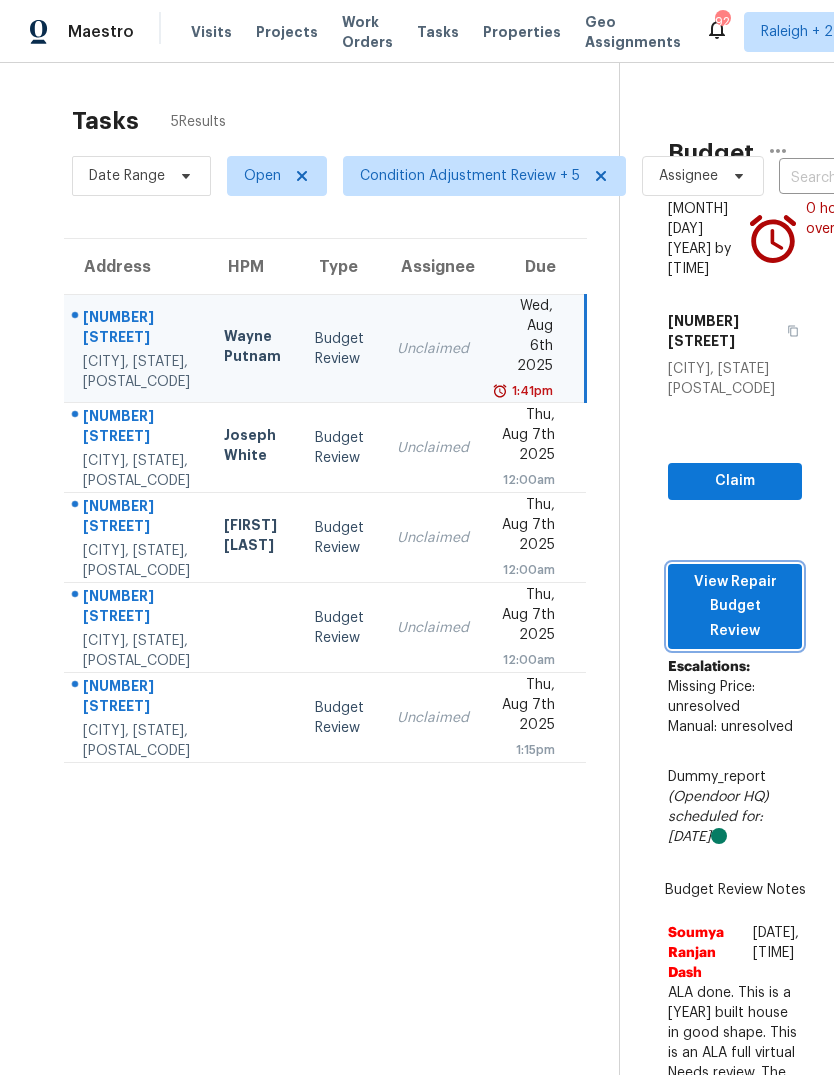 click on "View Repair Budget Review" at bounding box center (735, 607) 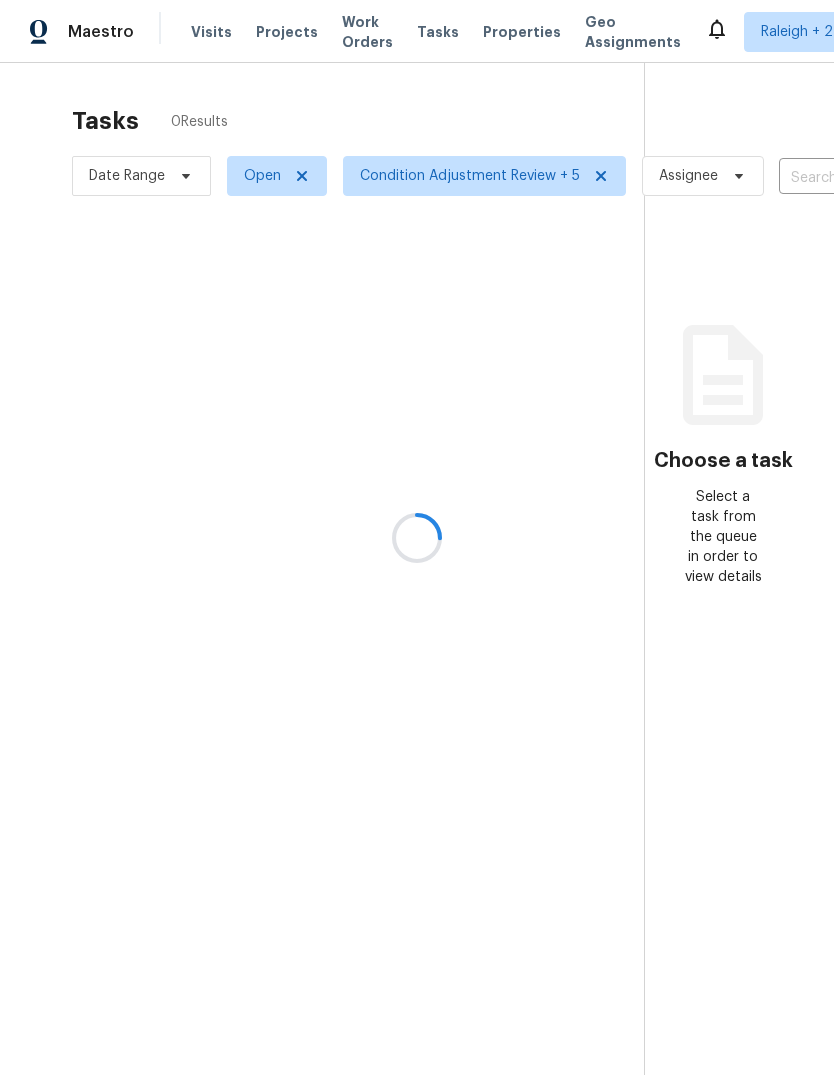 scroll, scrollTop: 0, scrollLeft: 0, axis: both 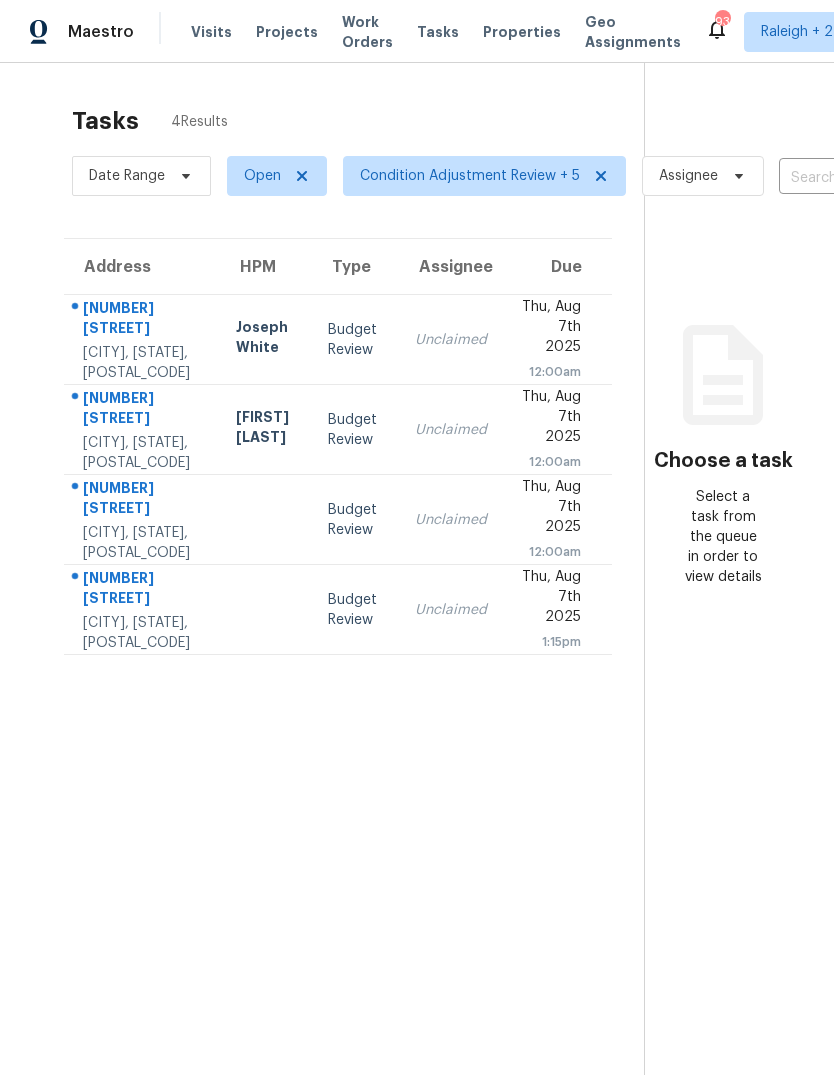 click on "Thu, Aug 7th 2025" at bounding box center [550, 329] 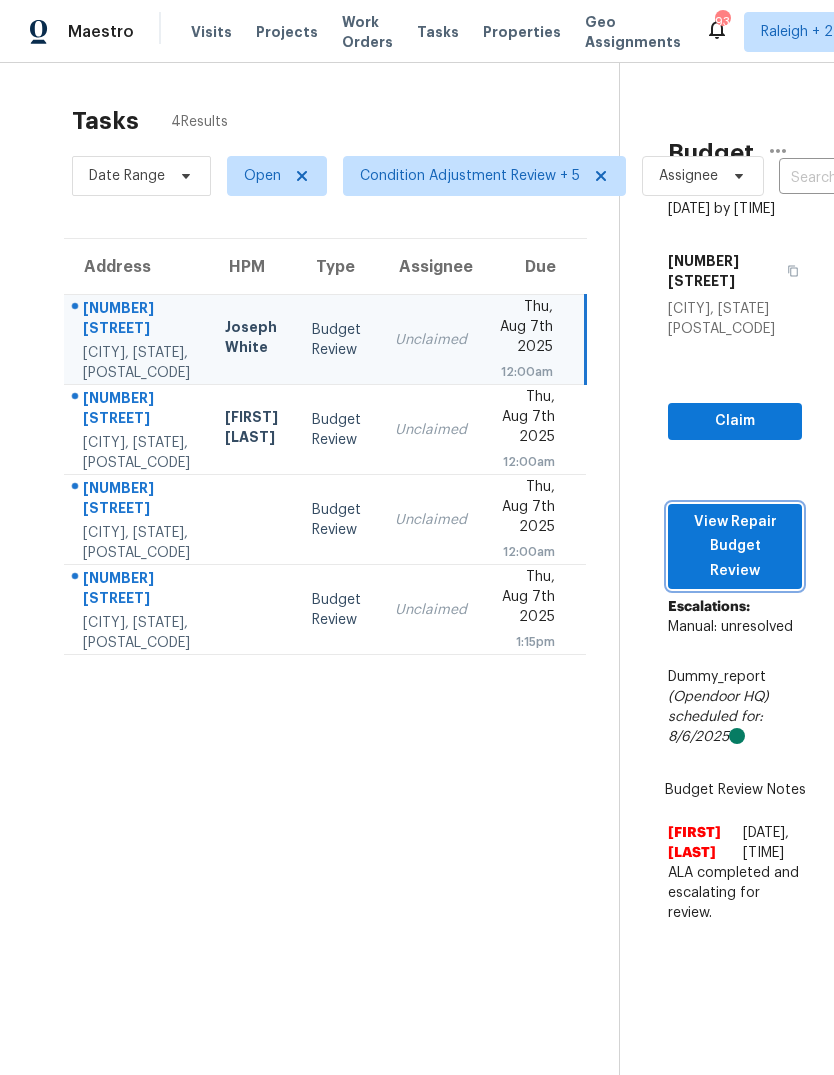 click on "View Repair Budget Review" at bounding box center [735, 547] 